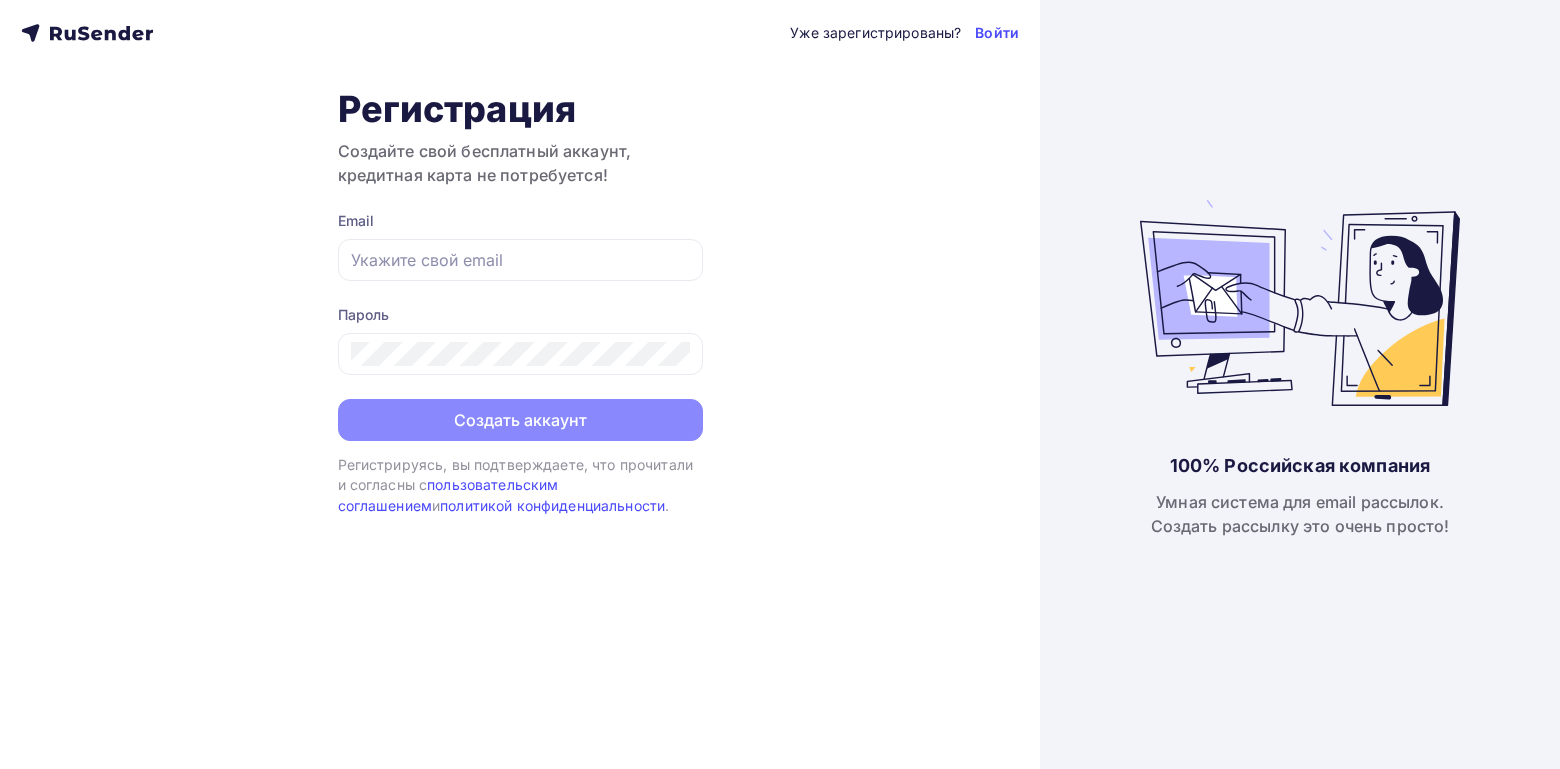 scroll, scrollTop: 0, scrollLeft: 0, axis: both 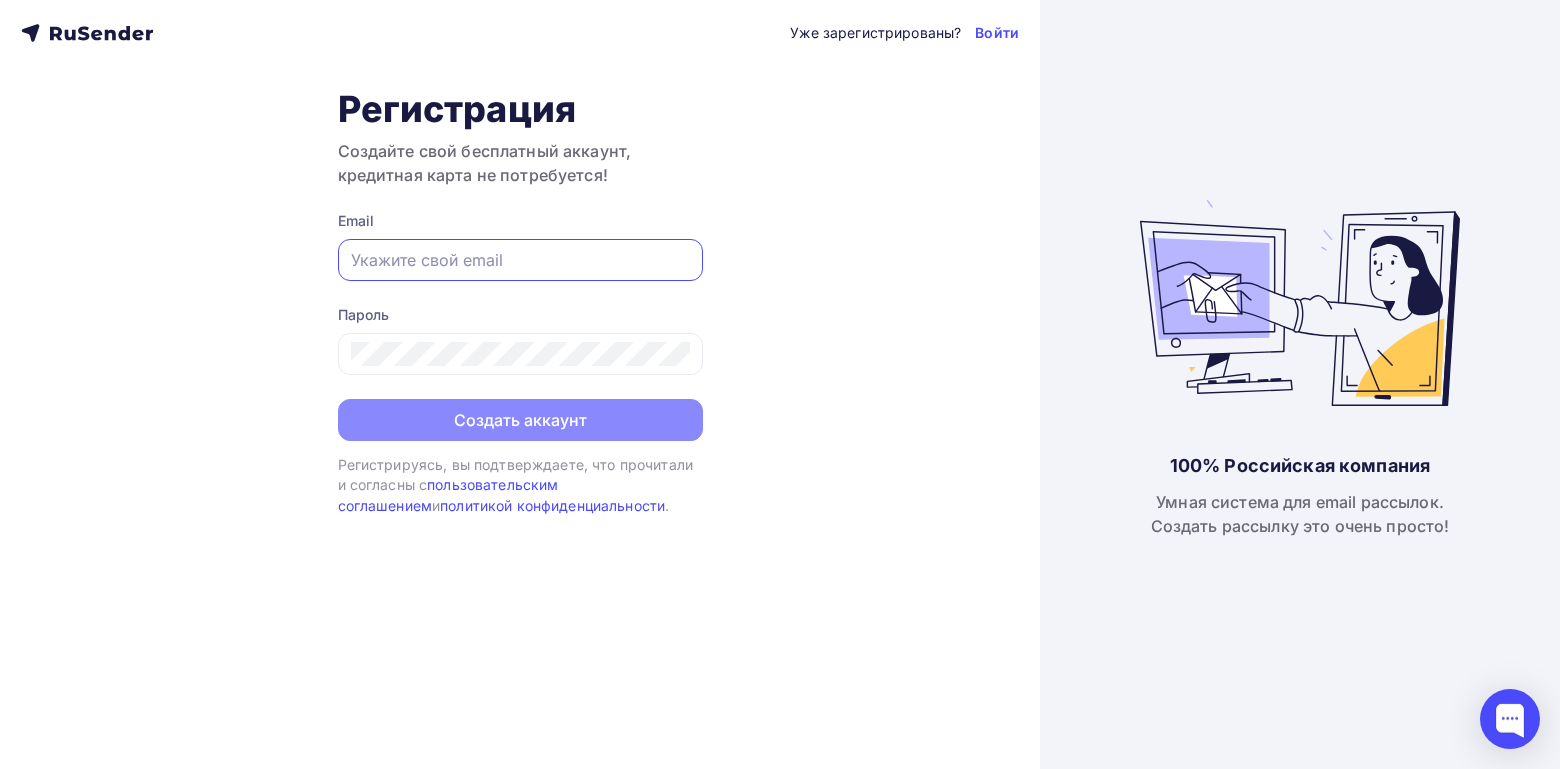 click at bounding box center (520, 260) 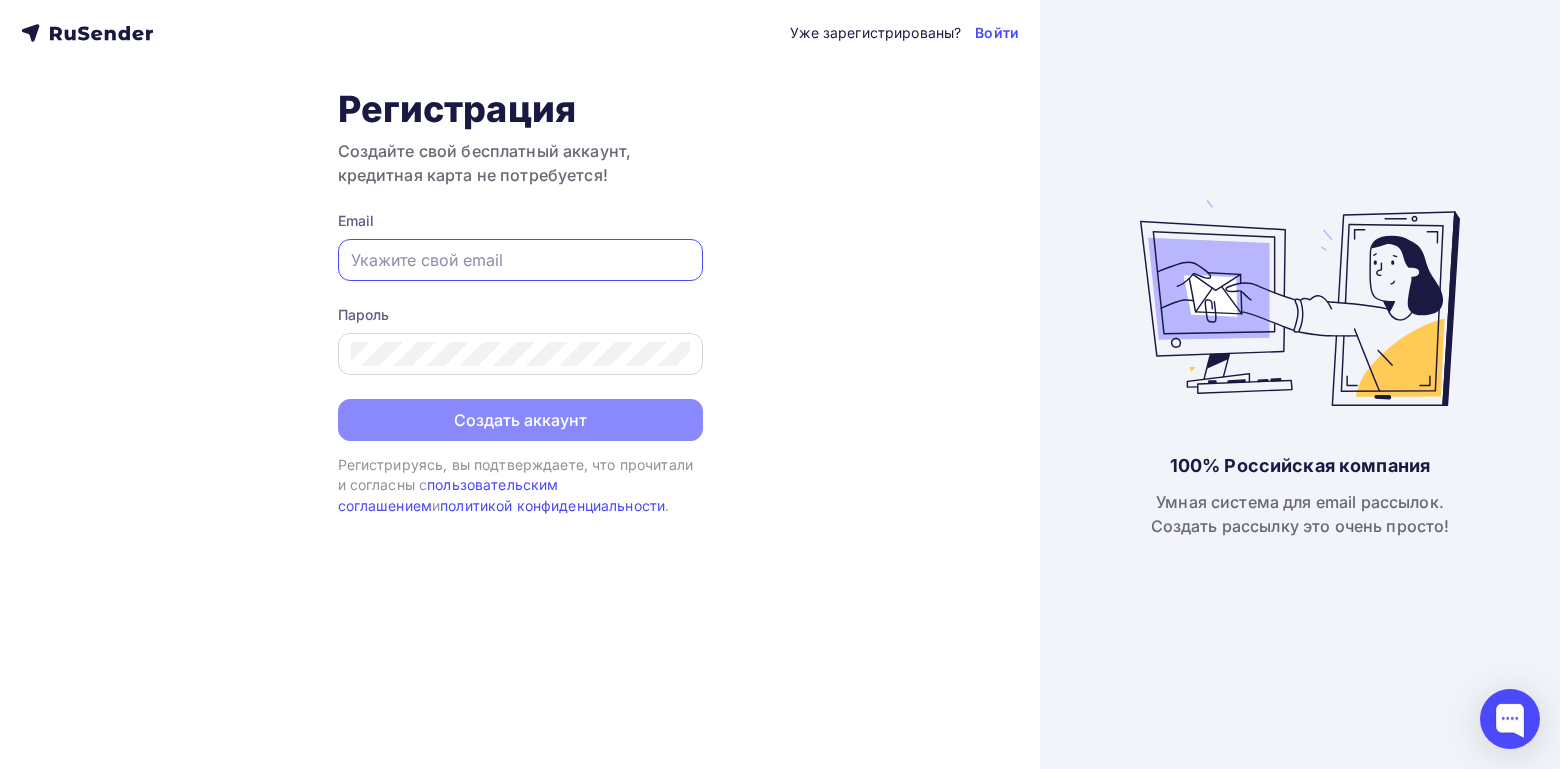paste on "info25@updr.info" 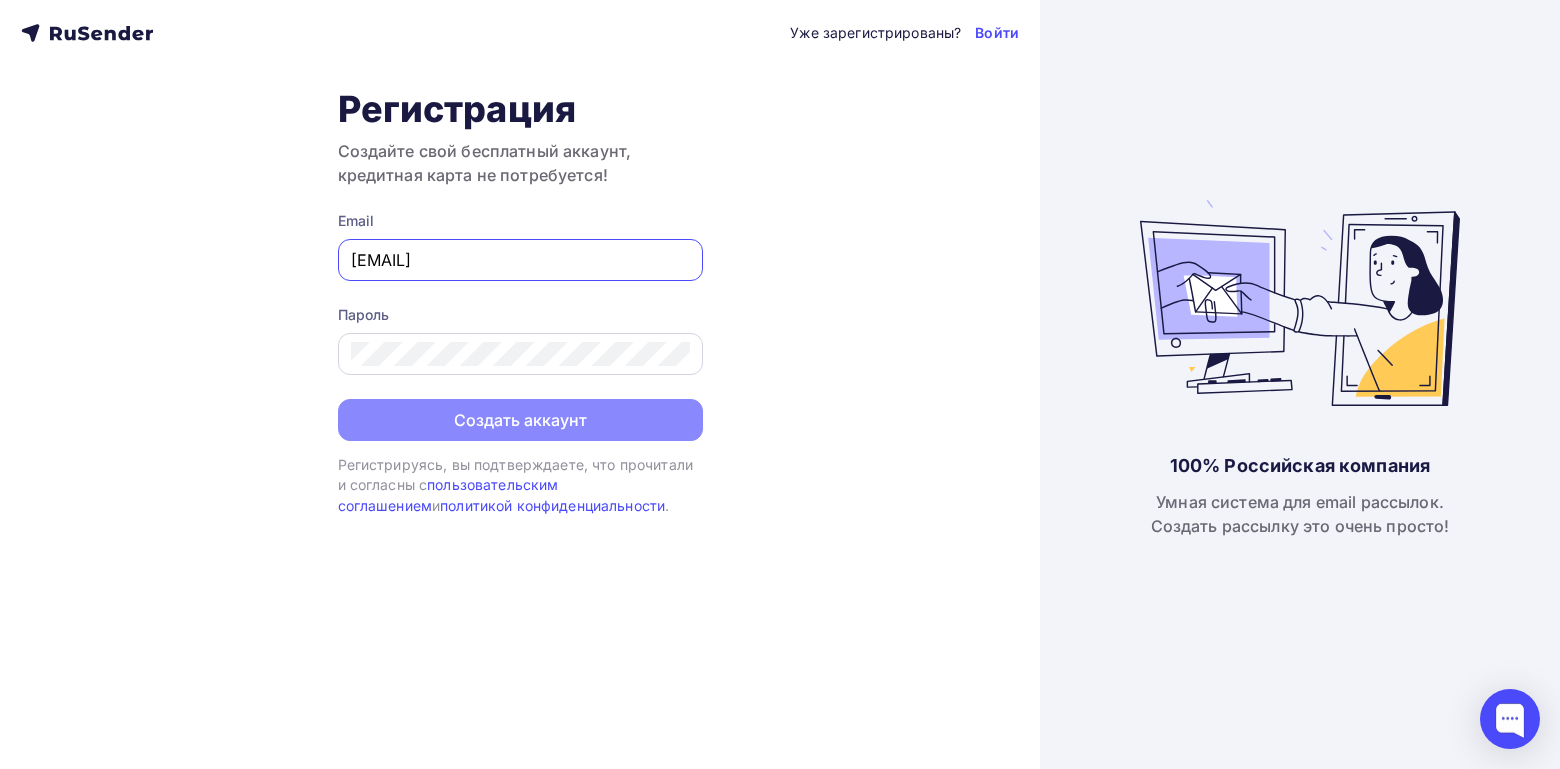 type on "info25@updr.info" 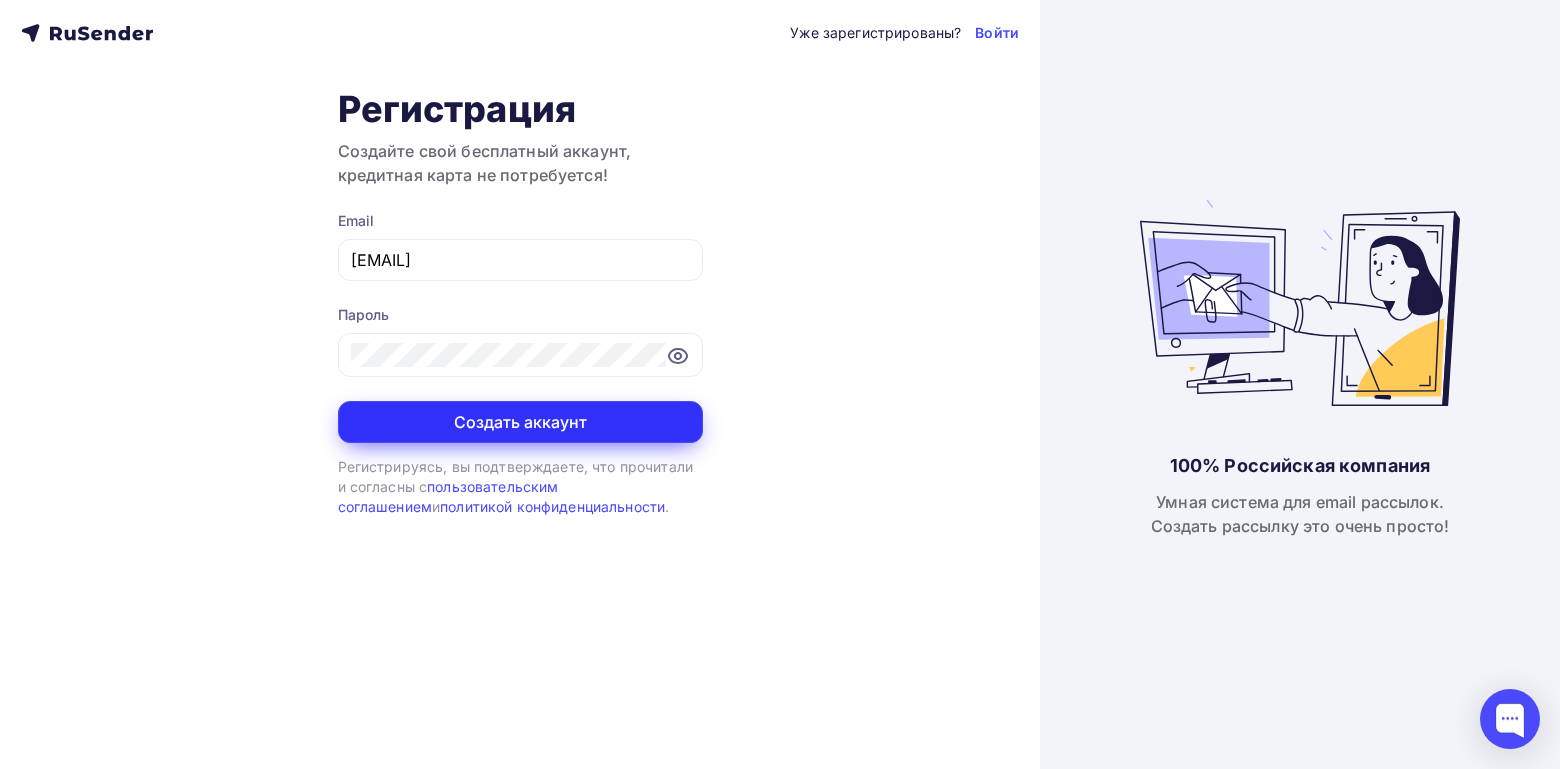 click on "Создать аккаунт" at bounding box center [520, 422] 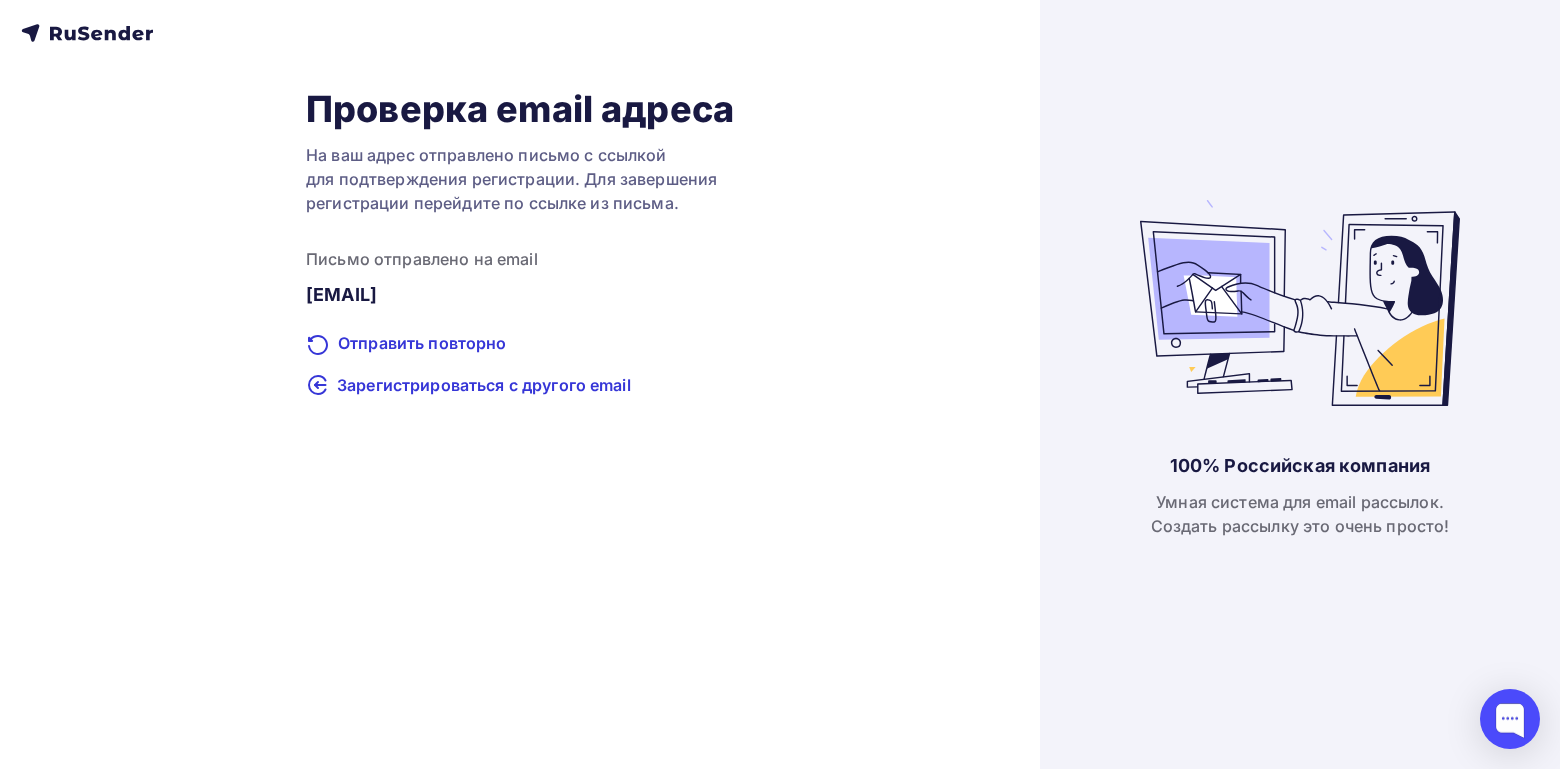 click 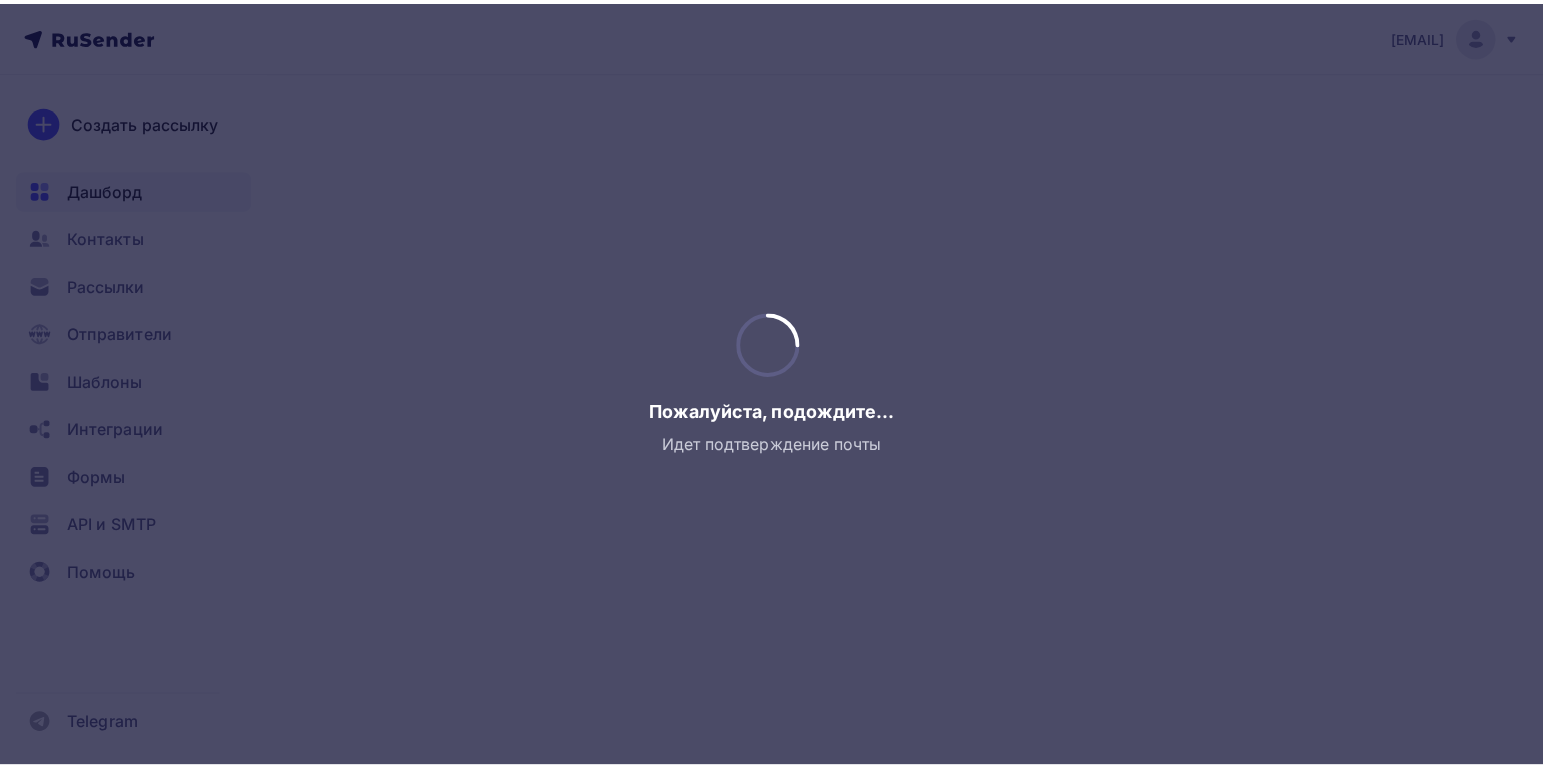 scroll, scrollTop: 0, scrollLeft: 0, axis: both 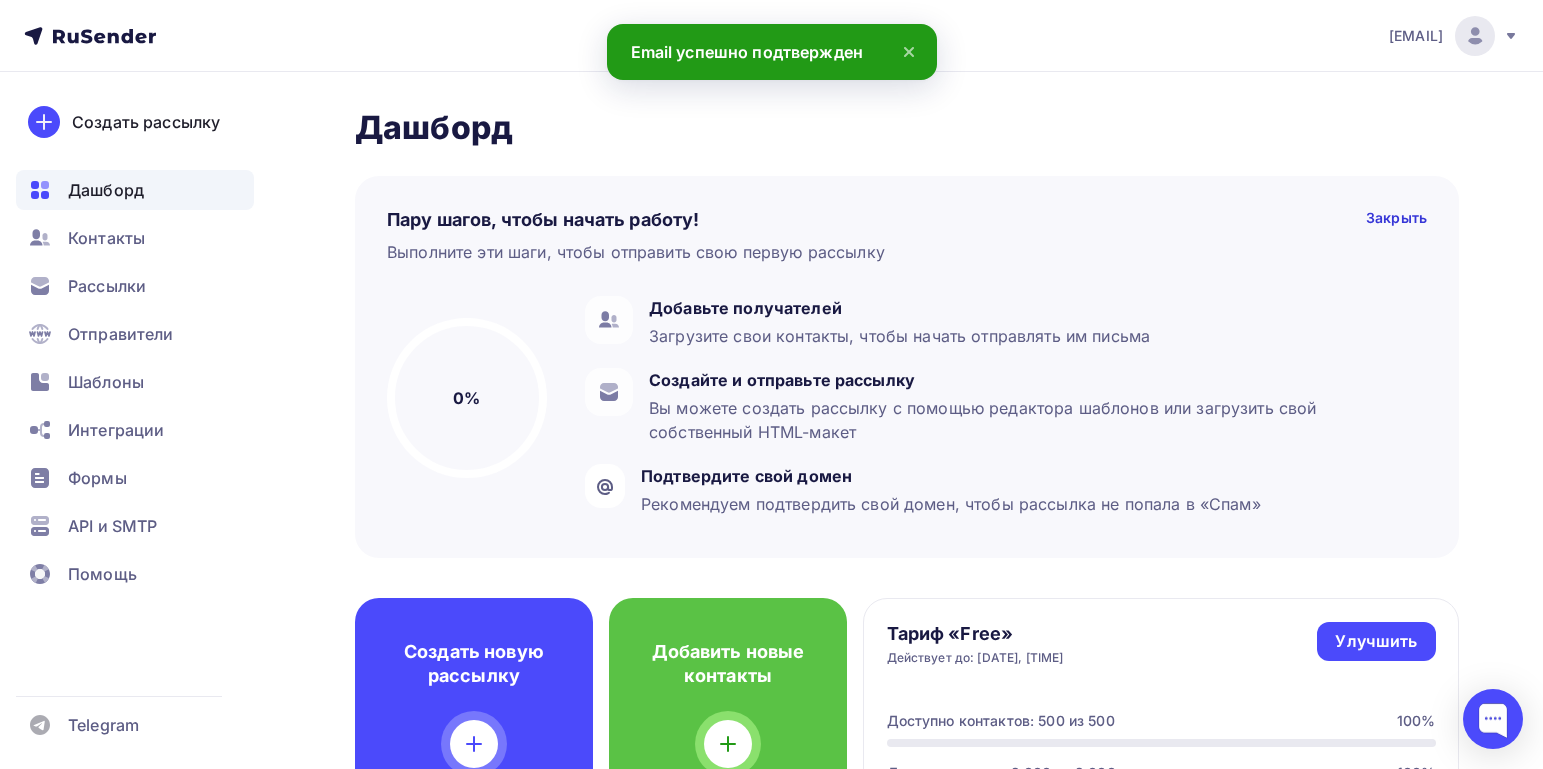 click 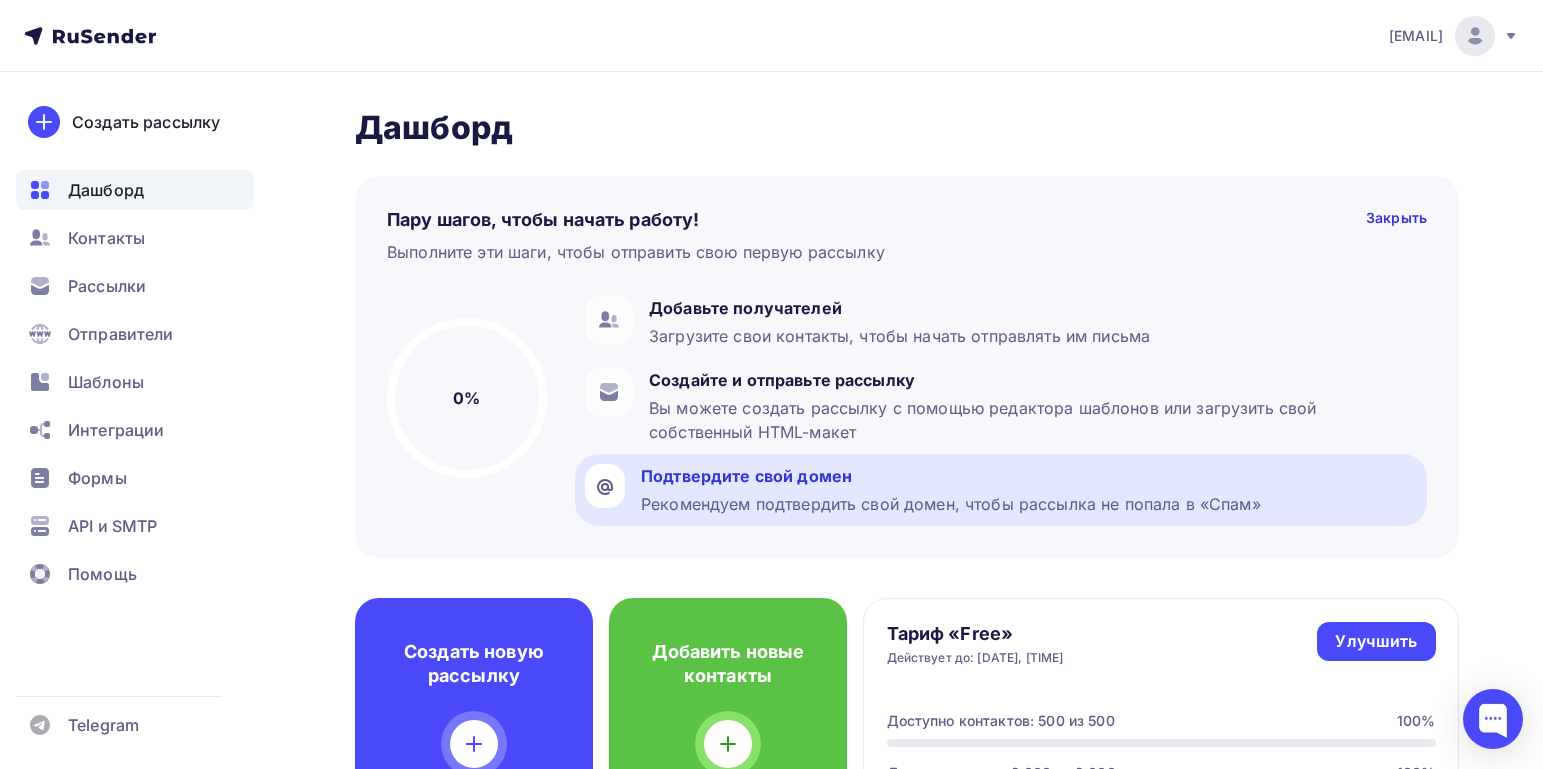 click on "Подтвердите свой домен" at bounding box center (951, 476) 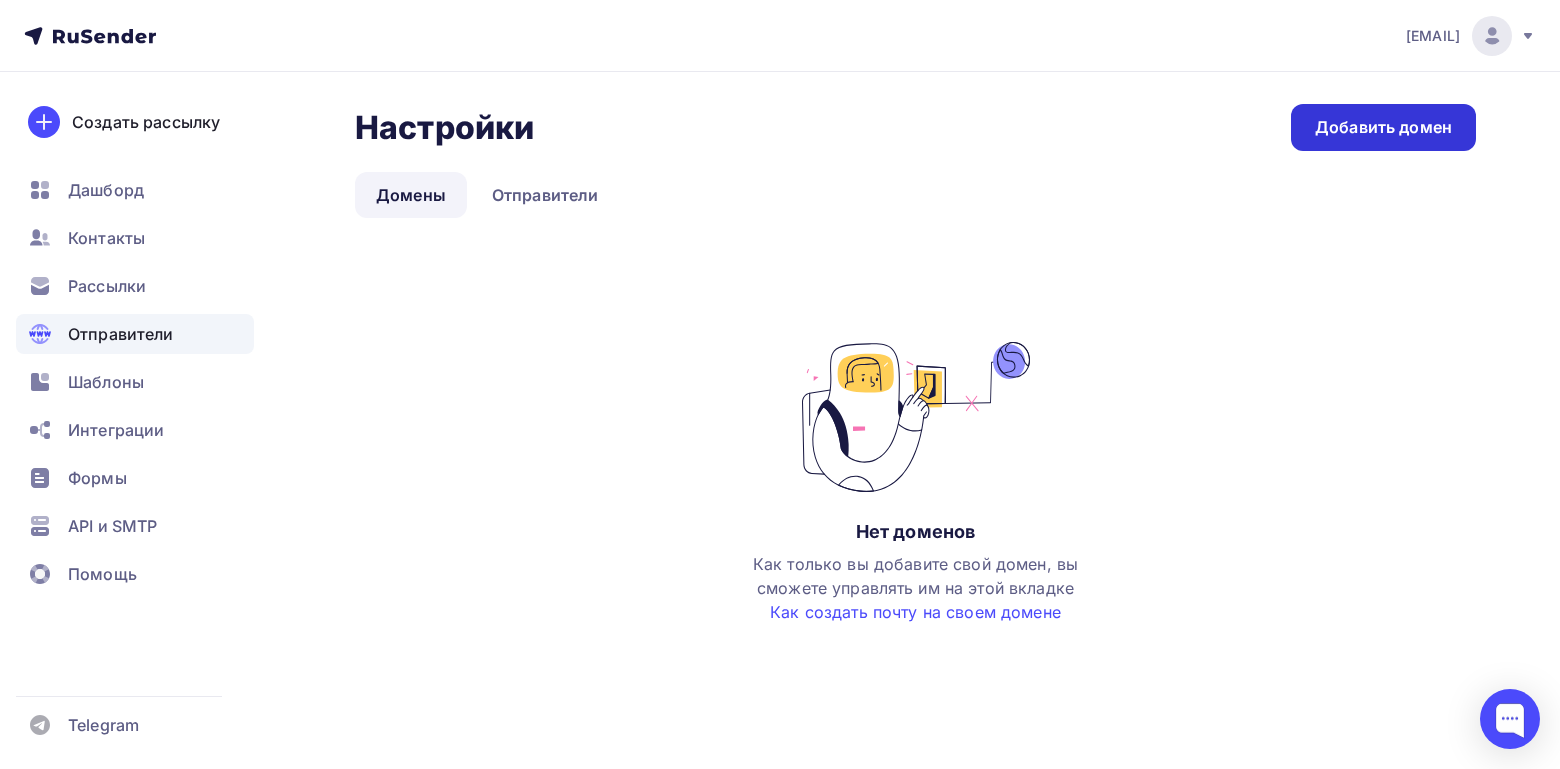 click on "Добавить домен" at bounding box center (1383, 127) 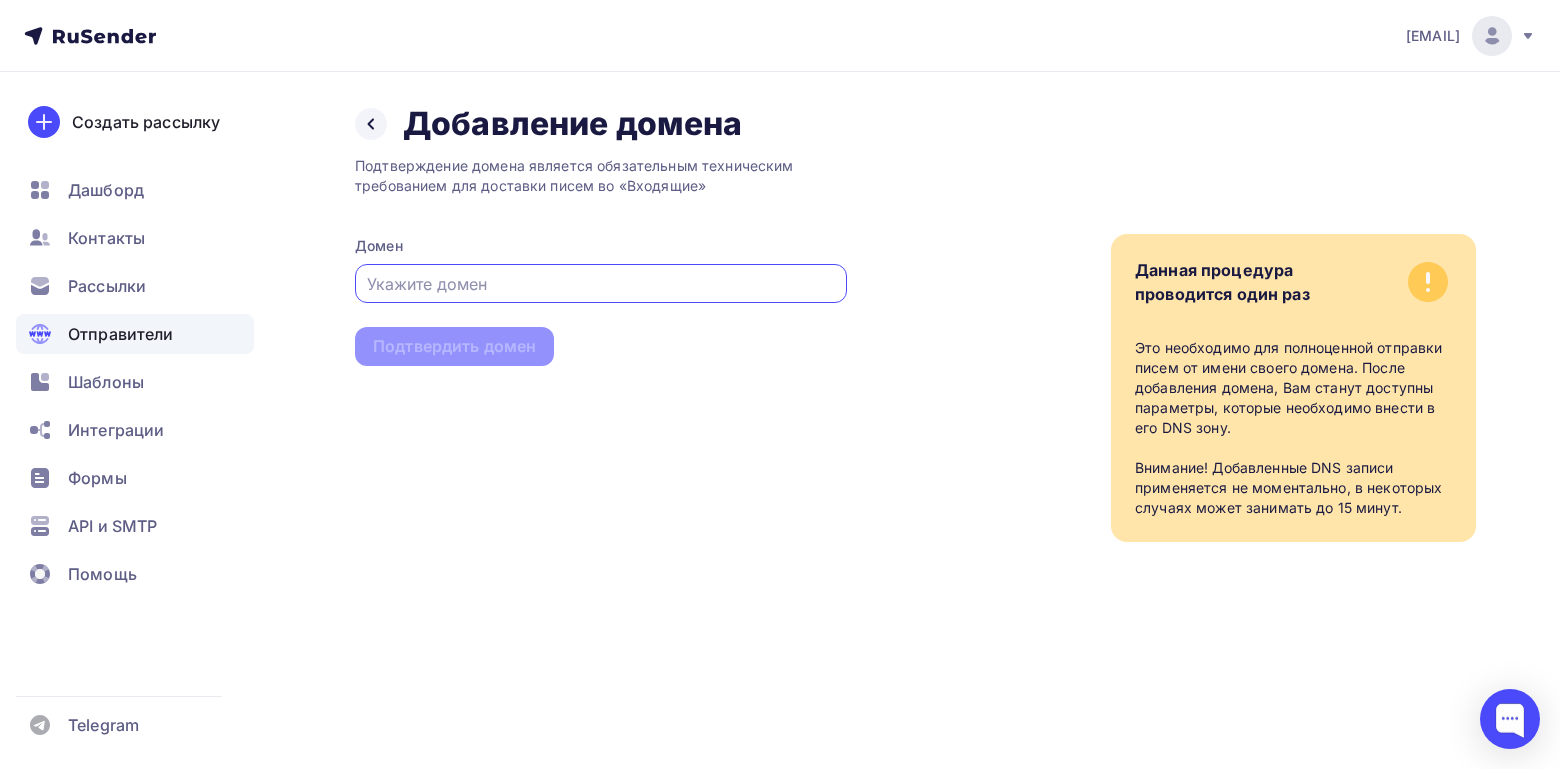 paste on "https://updr.info/" 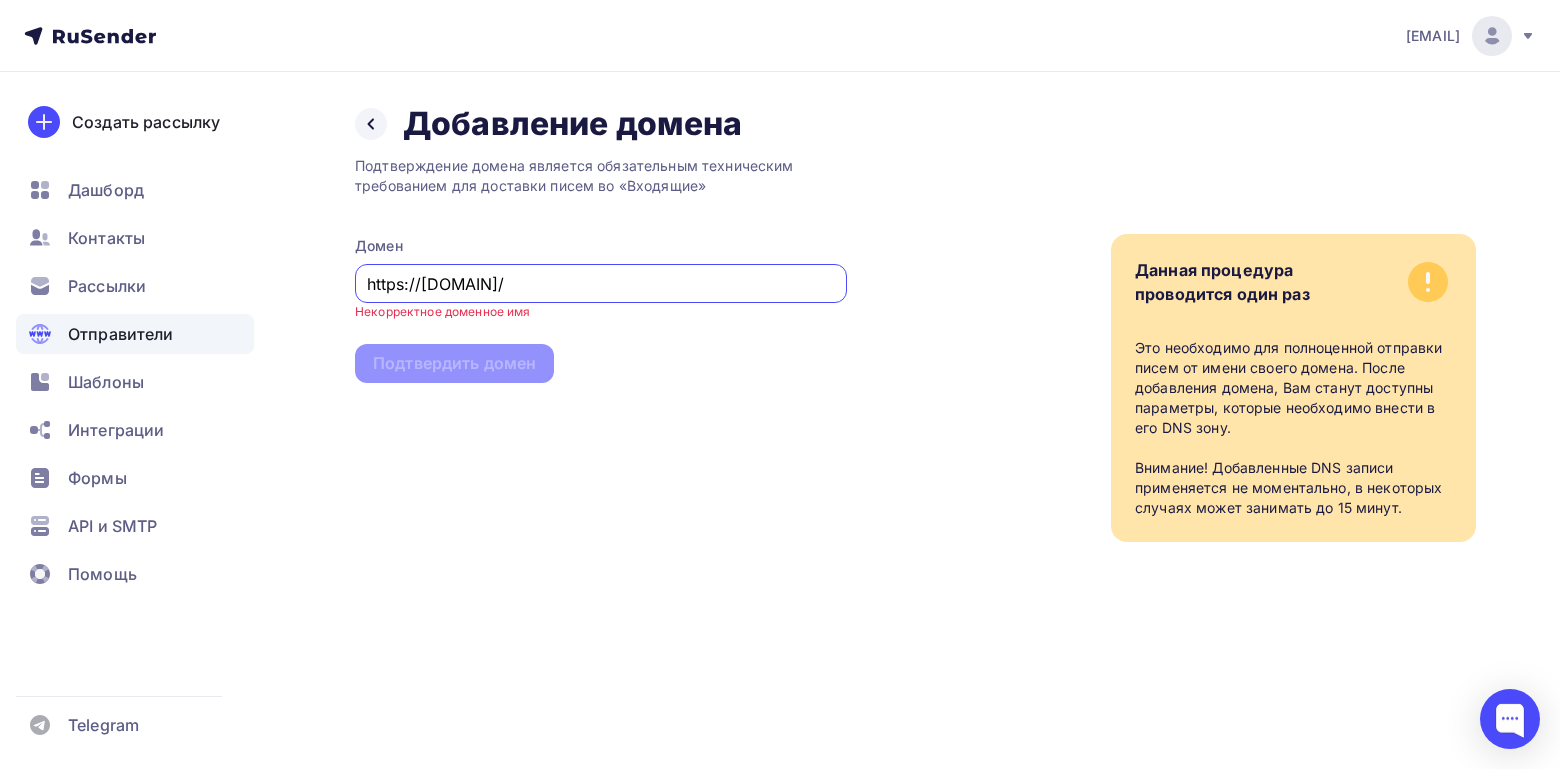 drag, startPoint x: 418, startPoint y: 285, endPoint x: 296, endPoint y: 277, distance: 122.26202 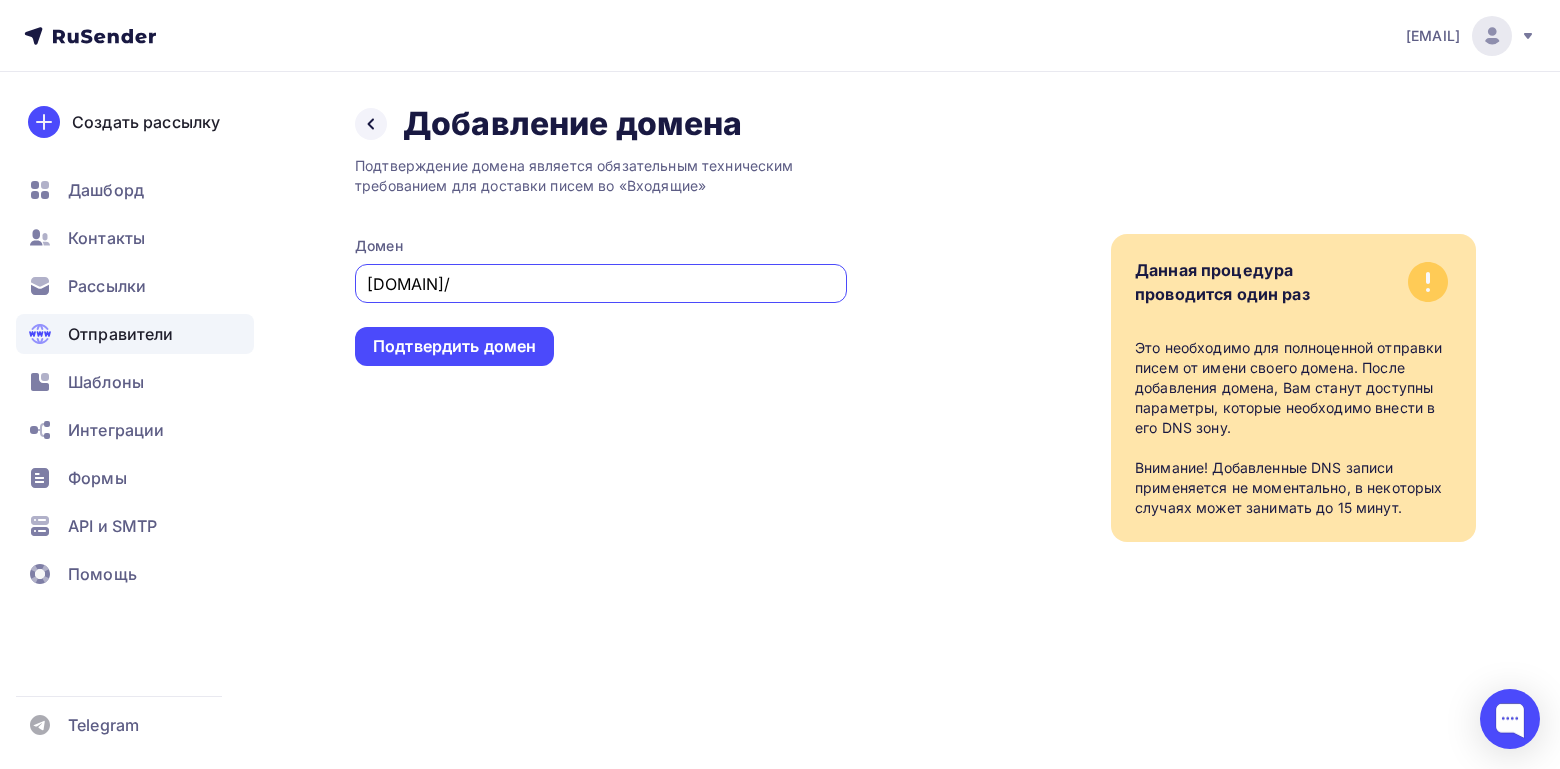 click on "updr.info/" at bounding box center [601, 284] 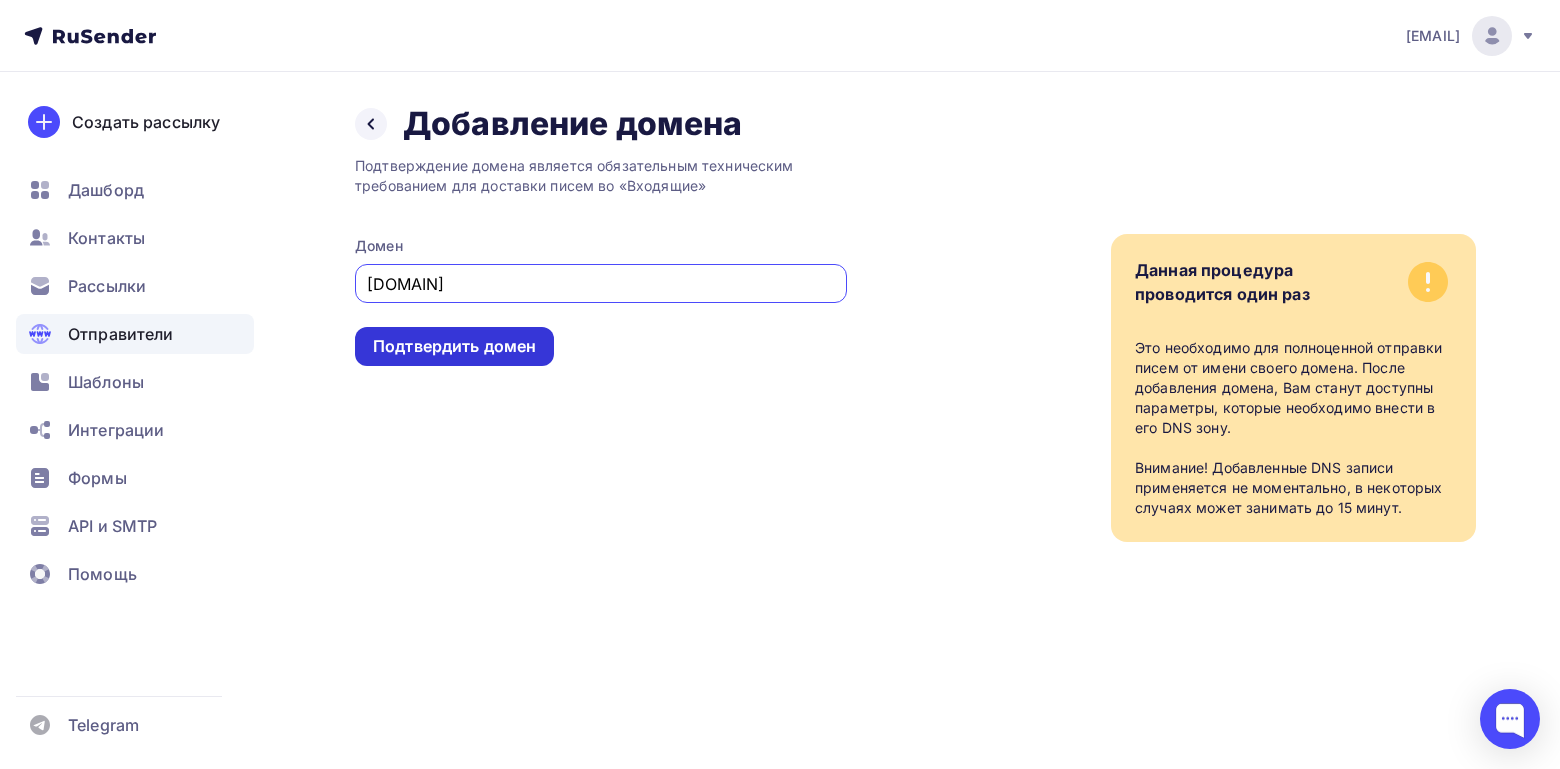 type on "updr.info" 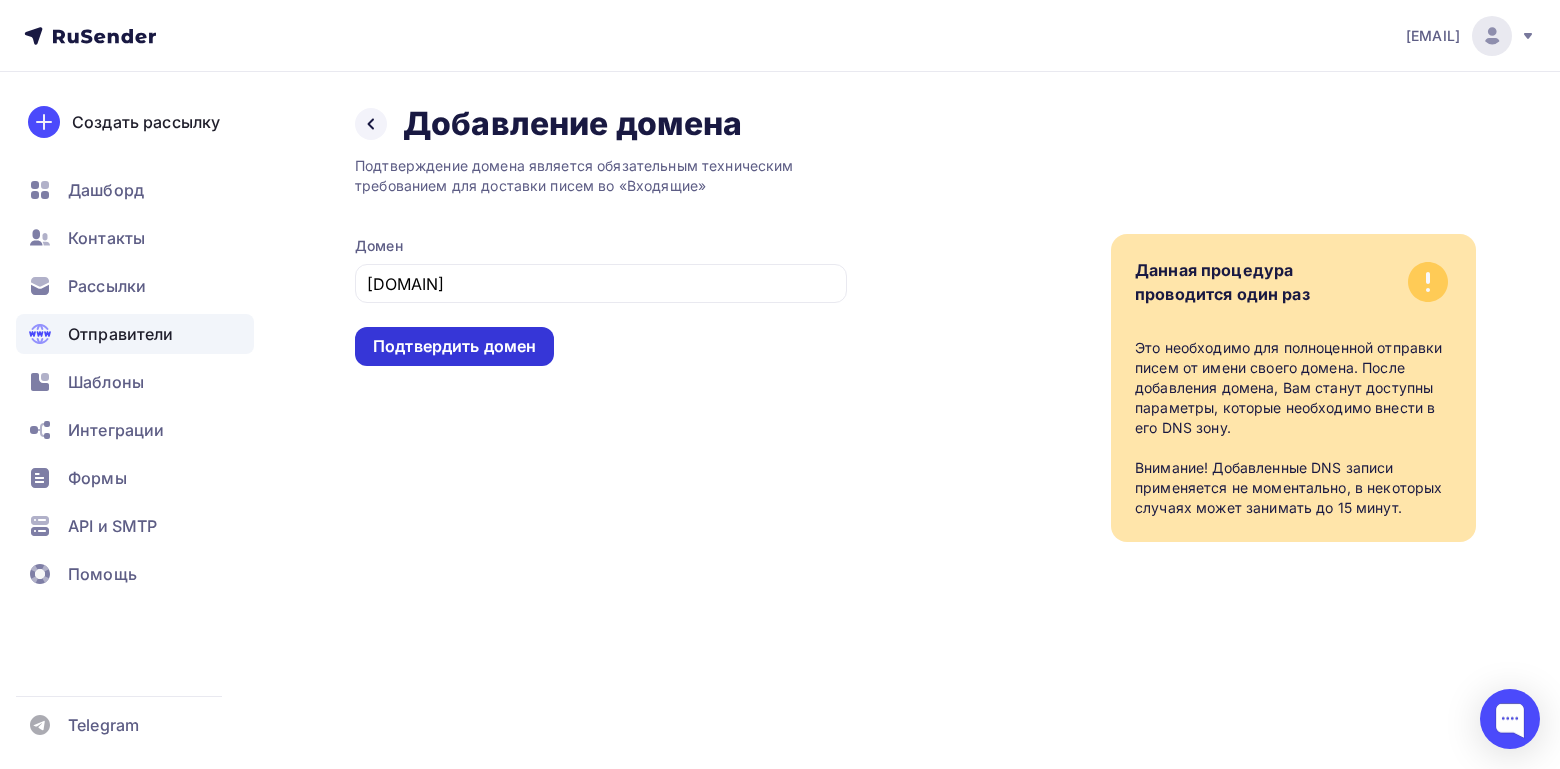 click on "Подтвердить домен" at bounding box center [454, 346] 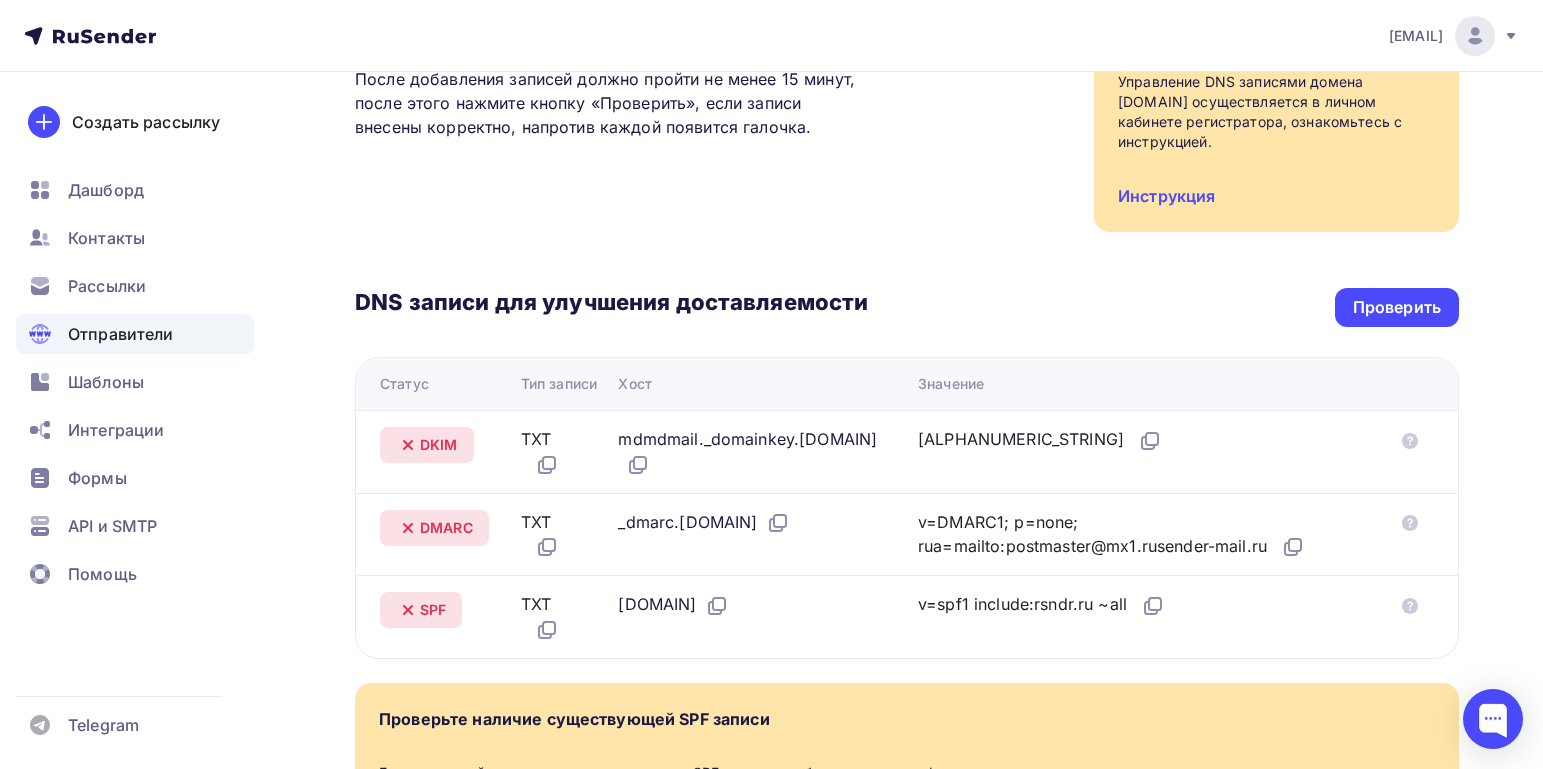 scroll, scrollTop: 300, scrollLeft: 0, axis: vertical 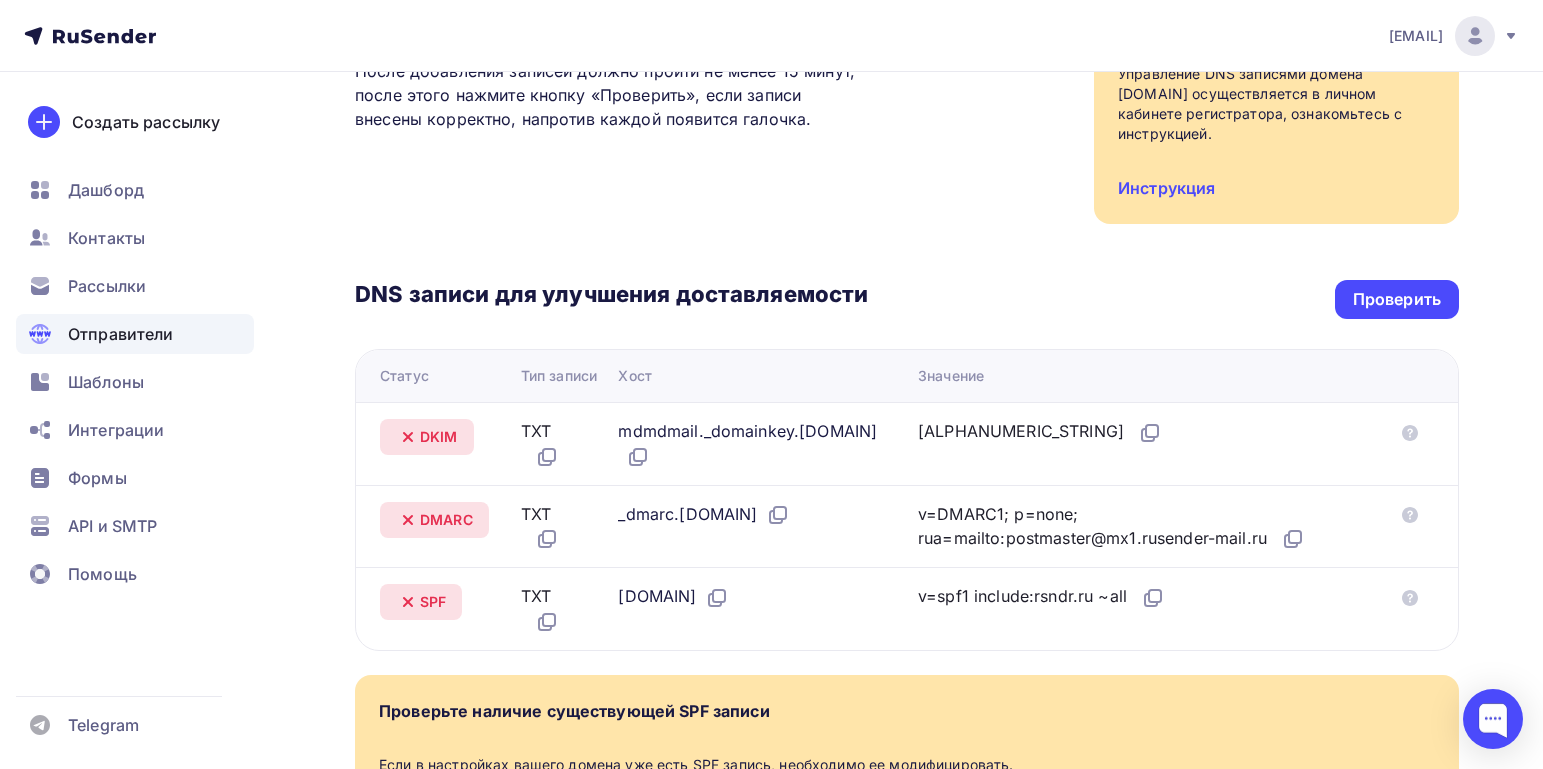 click on "mdmdmail._domainkey.updr.info" at bounding box center [752, 444] 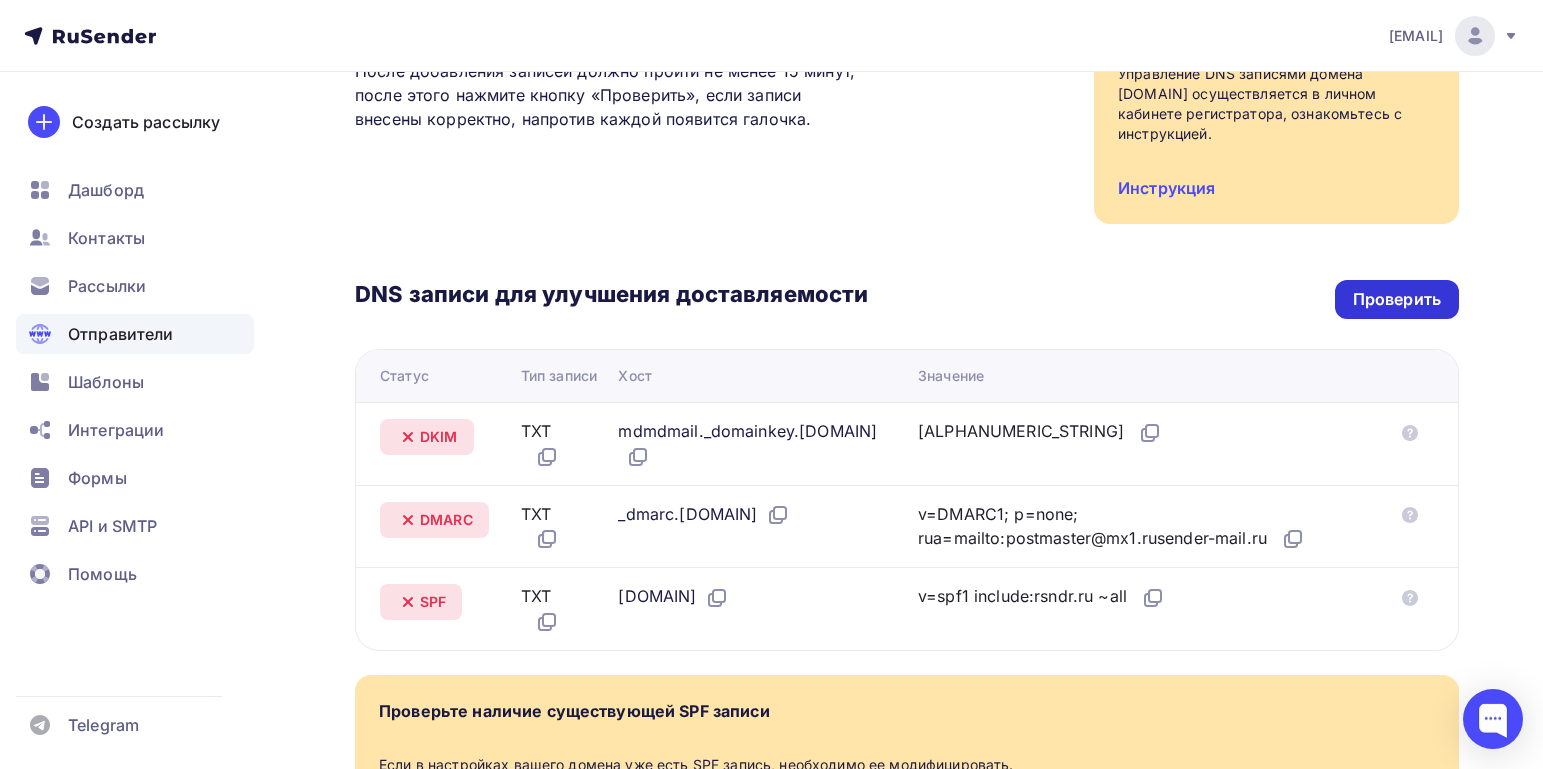 click on "Проверить" at bounding box center [1397, 299] 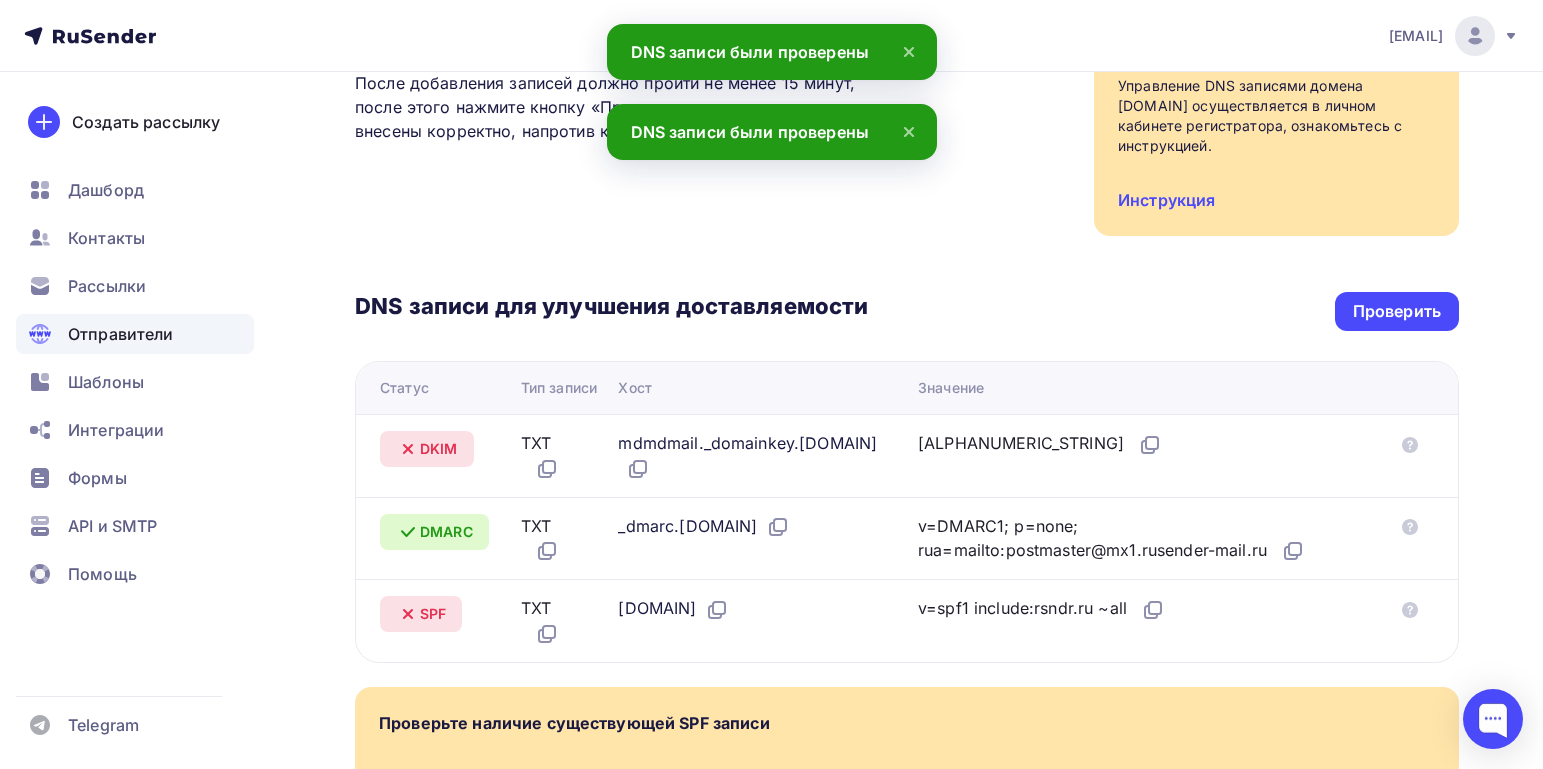 scroll, scrollTop: 264, scrollLeft: 0, axis: vertical 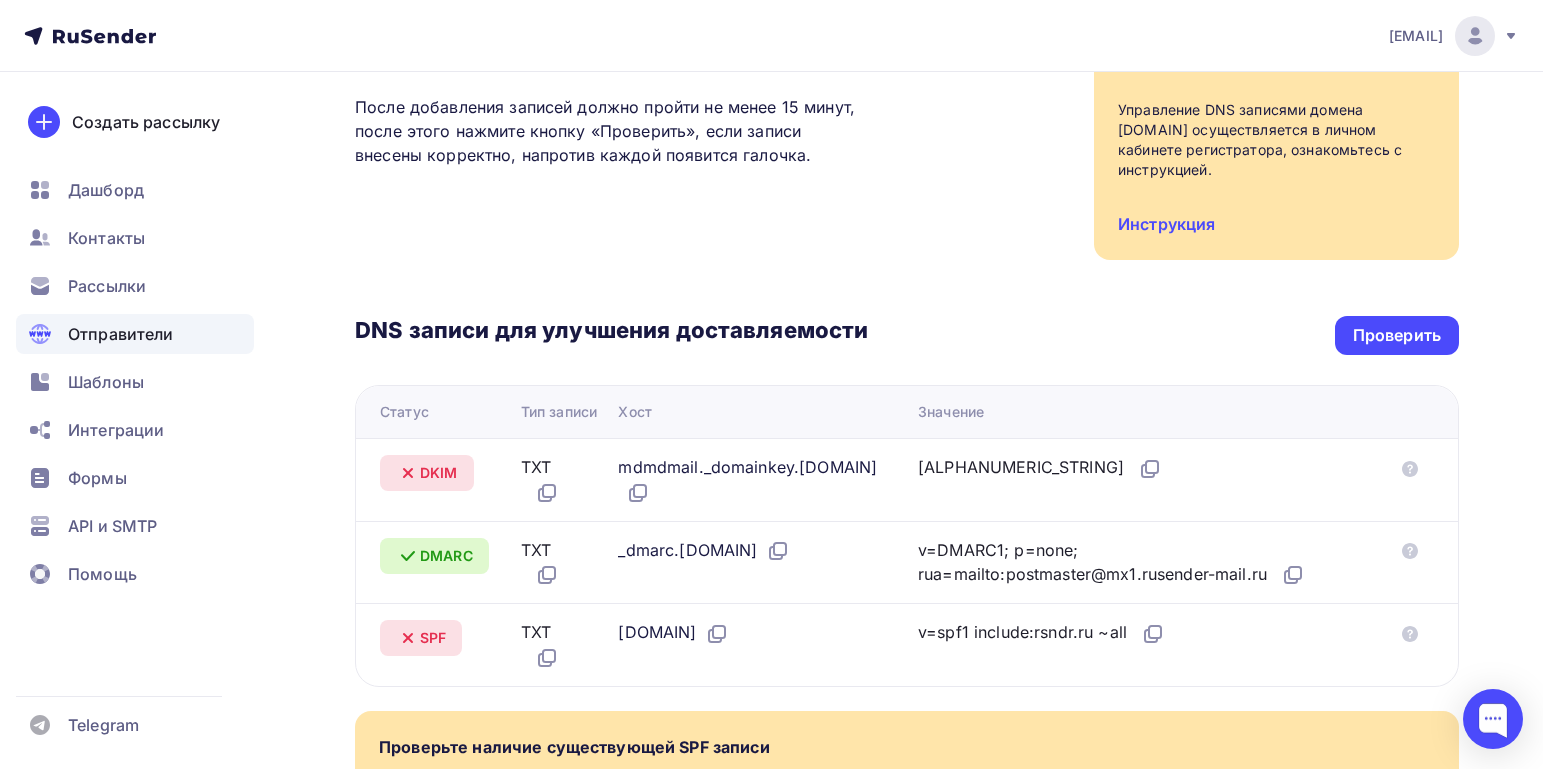 click on "v=DKIM1;k=rsa;p=MIIBIjANBgkqhkiG9w0BAQEFAAOCAQ8AMIIBCgKCAQEAtouvRO44VPSHYPx4ytLOiHYpc+PSCs63NwNqdlth6uZdmy2z0ZMKKWTq4Lg9zwmHe/54C744KEQH24p9vL9G3o3JbToCc9Ar4tldIdDfeonlax1JW5WNm6vQDMS/OaxuRYihg5332XgroRQfrarIHOgNB+rzeewD5YakPfB4sGkDyRGwbGZdGKIxKflV1XOTEArG+pM5z0x8VWhrmq1oB9LgHkmH3loqSywBOnm45rhiW8F+IU4YQUe2iHNuTkssUkMSB00UZrgNEUB2lnQuugYLeD9+nk6CbhSGjpwbFBogtz3RSJd9SBrNQIFdK1XYBrRssvmyKWQhCGgNuz5HgQIDAQAB" at bounding box center [1040, 468] 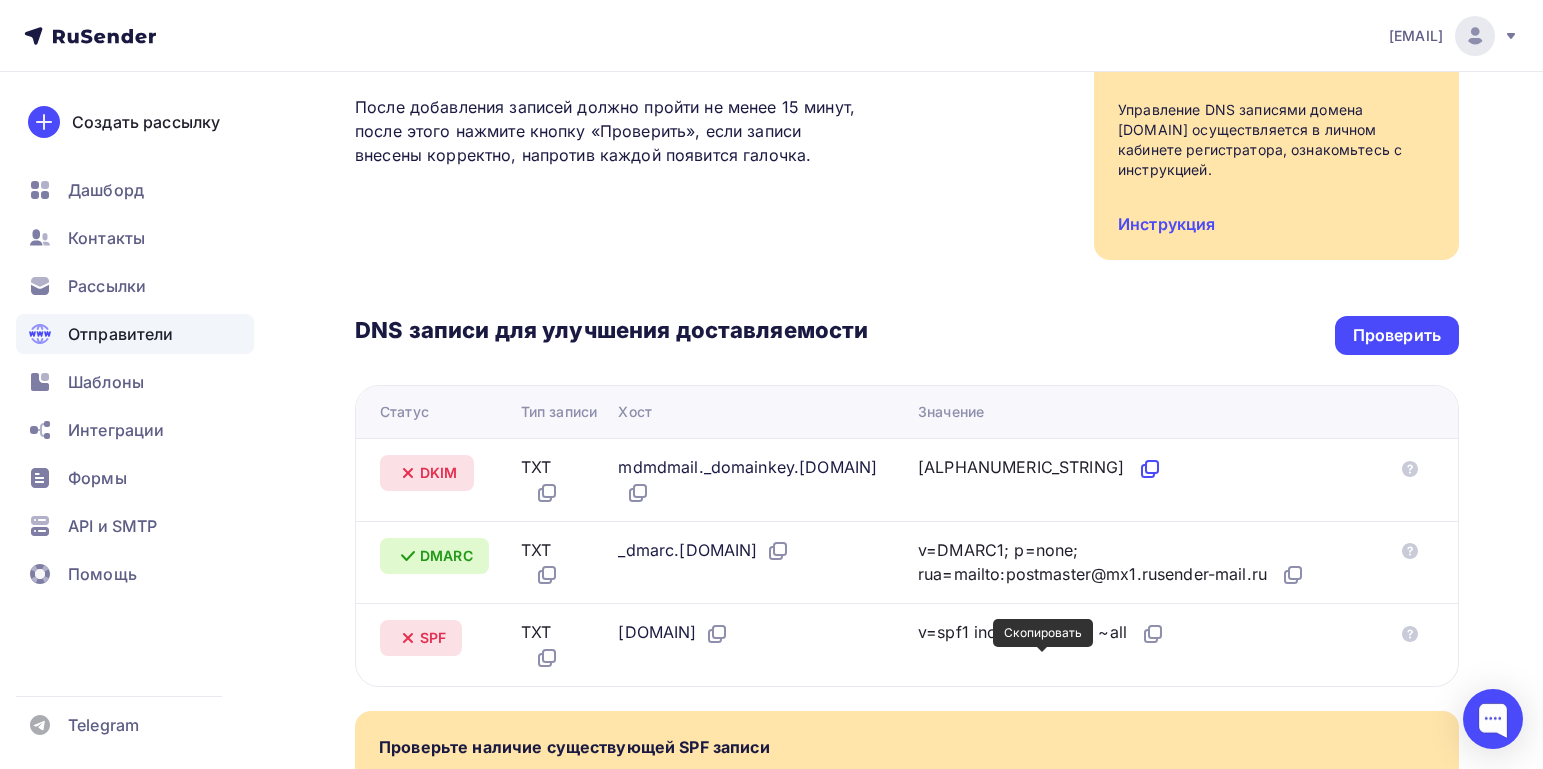 click 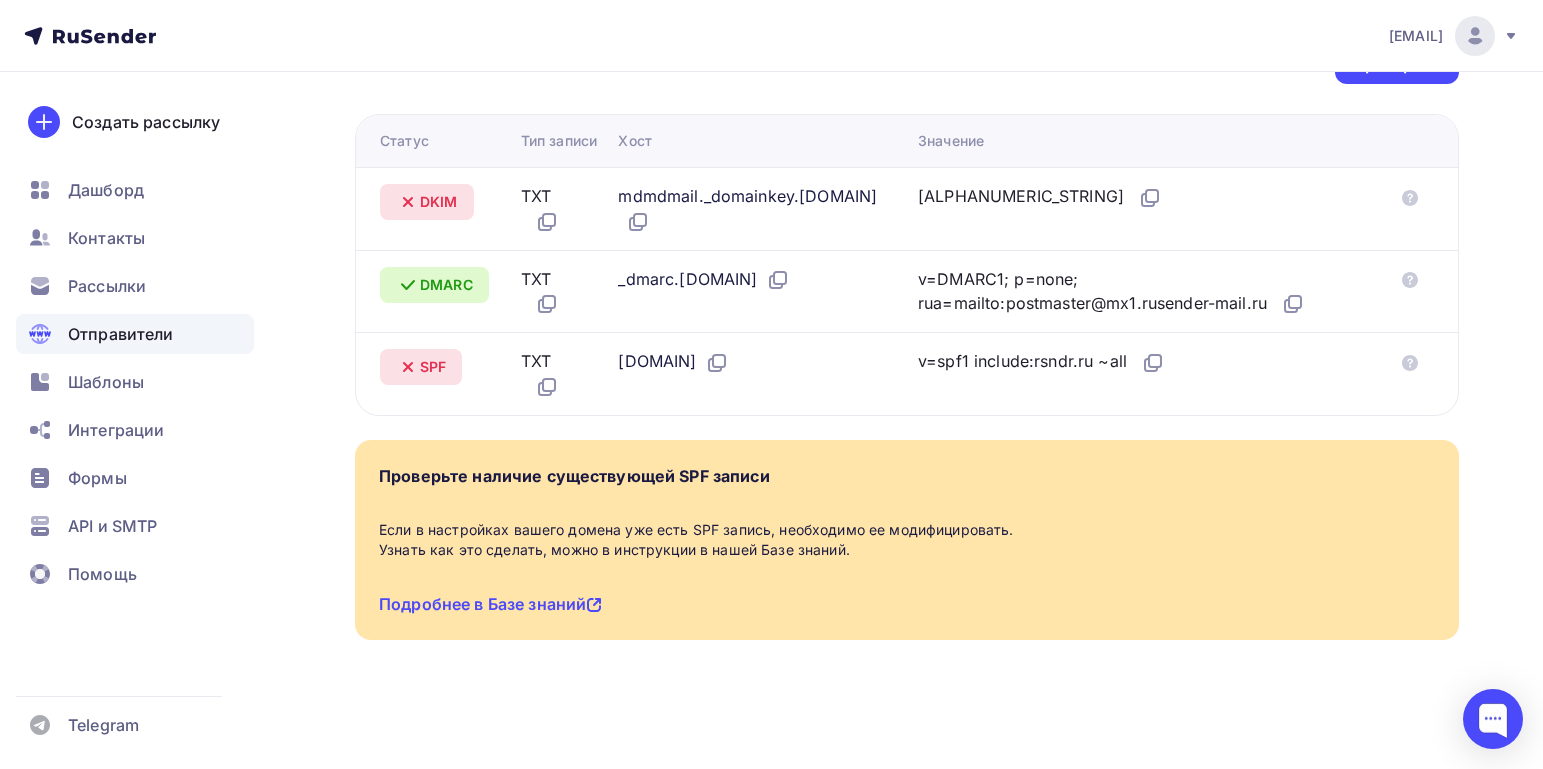 scroll, scrollTop: 564, scrollLeft: 0, axis: vertical 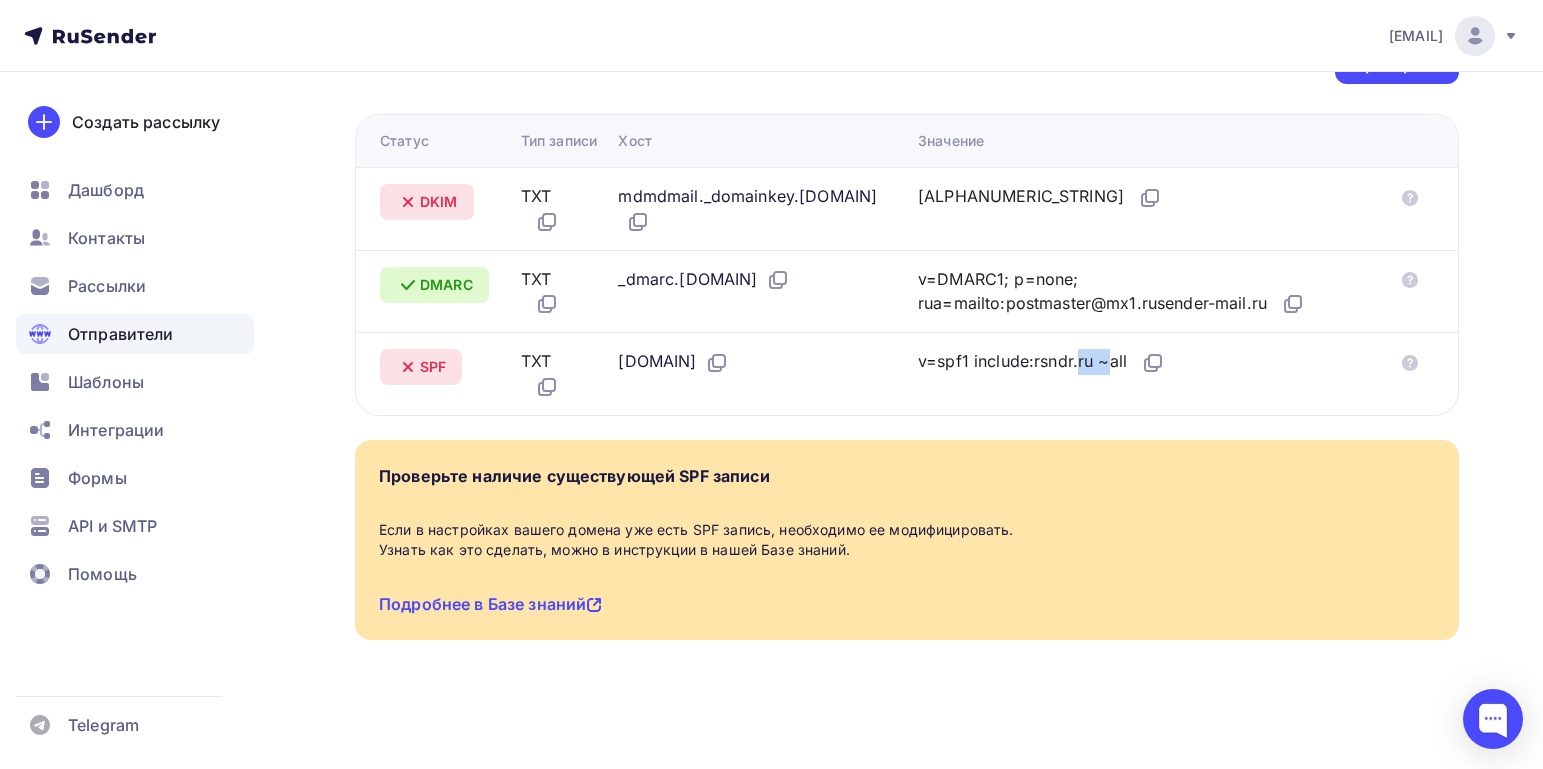 drag, startPoint x: 968, startPoint y: 501, endPoint x: 938, endPoint y: 502, distance: 30.016663 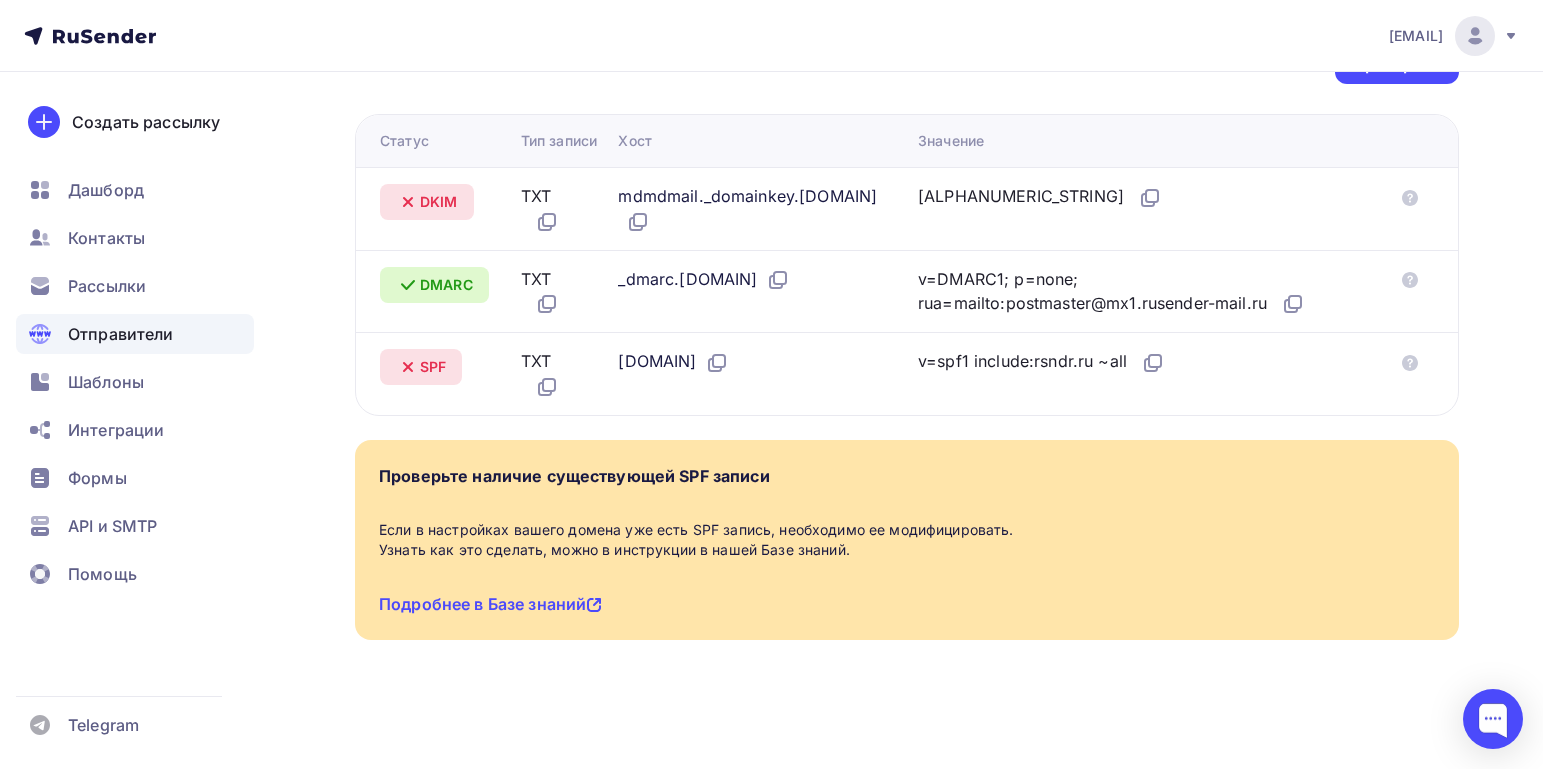 click on "updr.info" at bounding box center (760, 362) 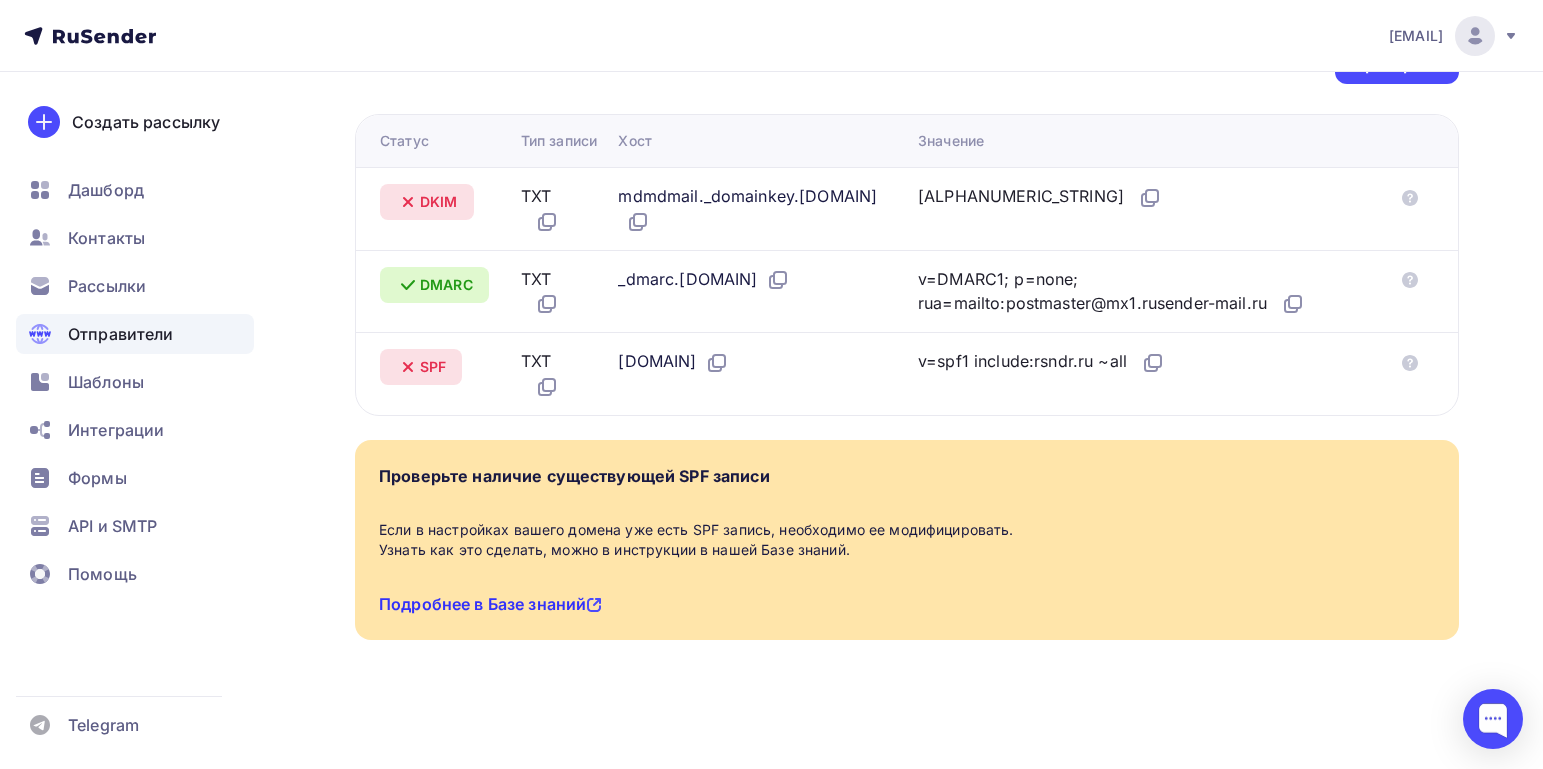 click on "Подробнее в Базе знаний" at bounding box center (490, 604) 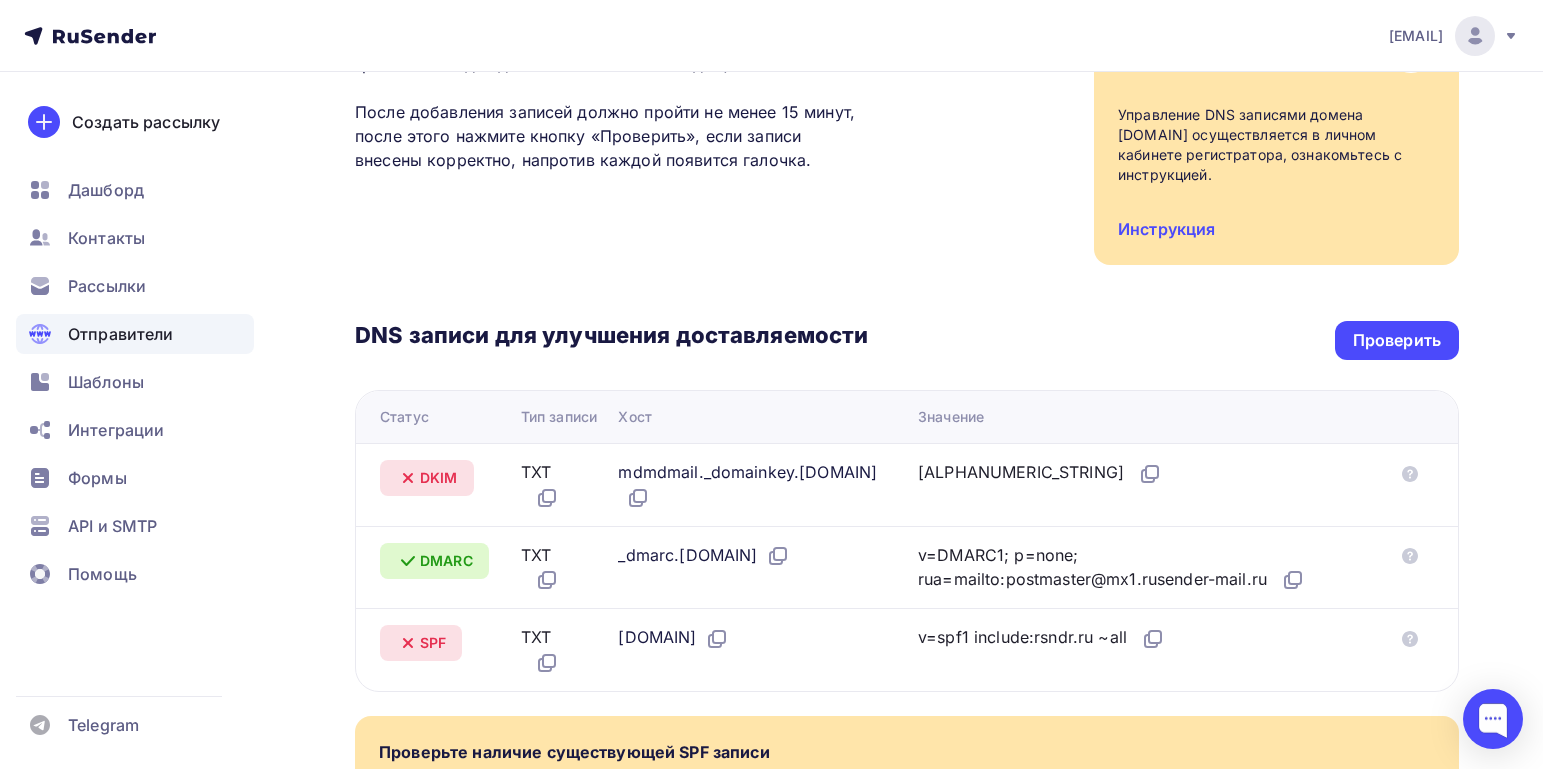 scroll, scrollTop: 253, scrollLeft: 0, axis: vertical 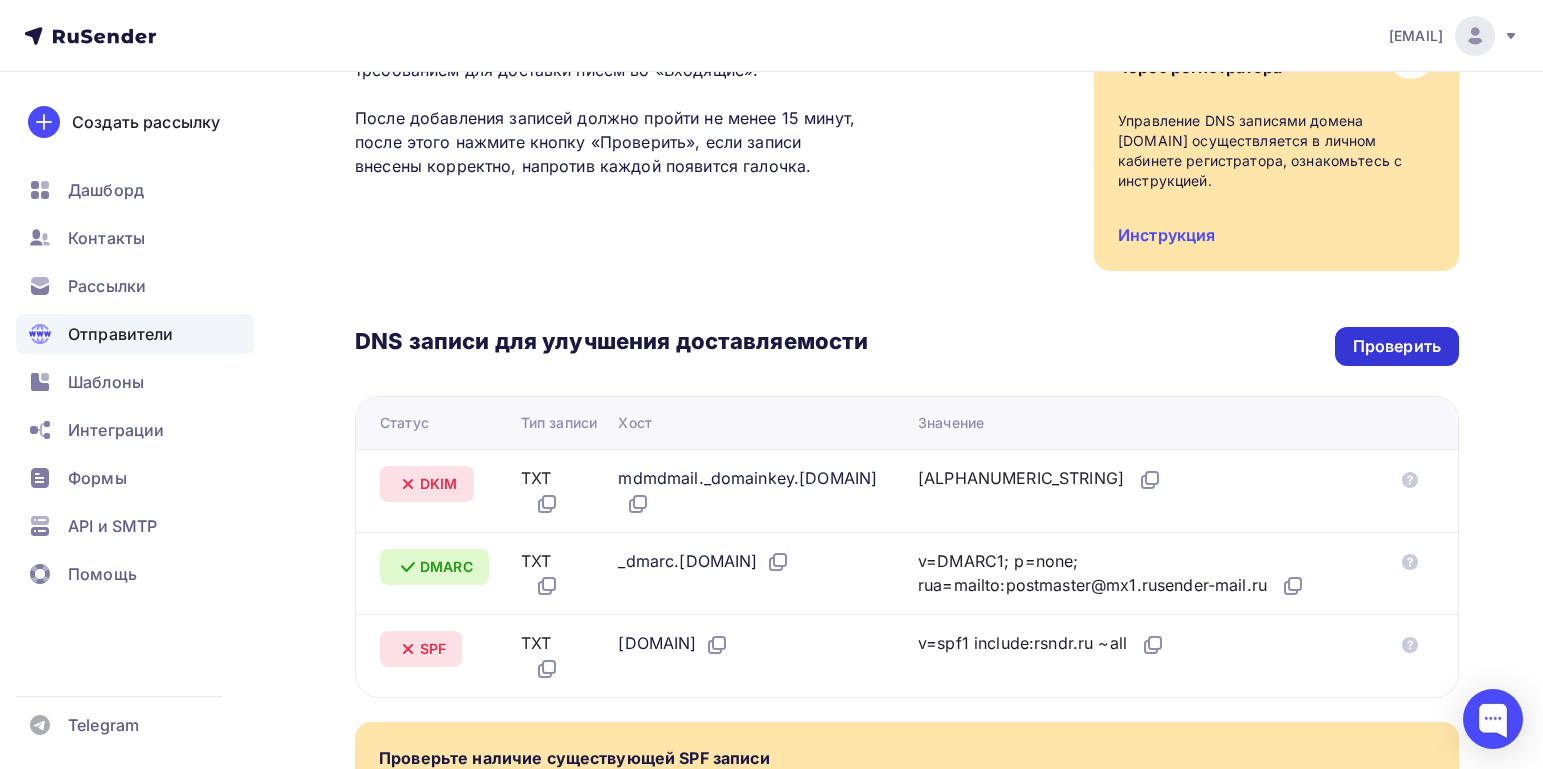 click on "Проверить" at bounding box center (1397, 346) 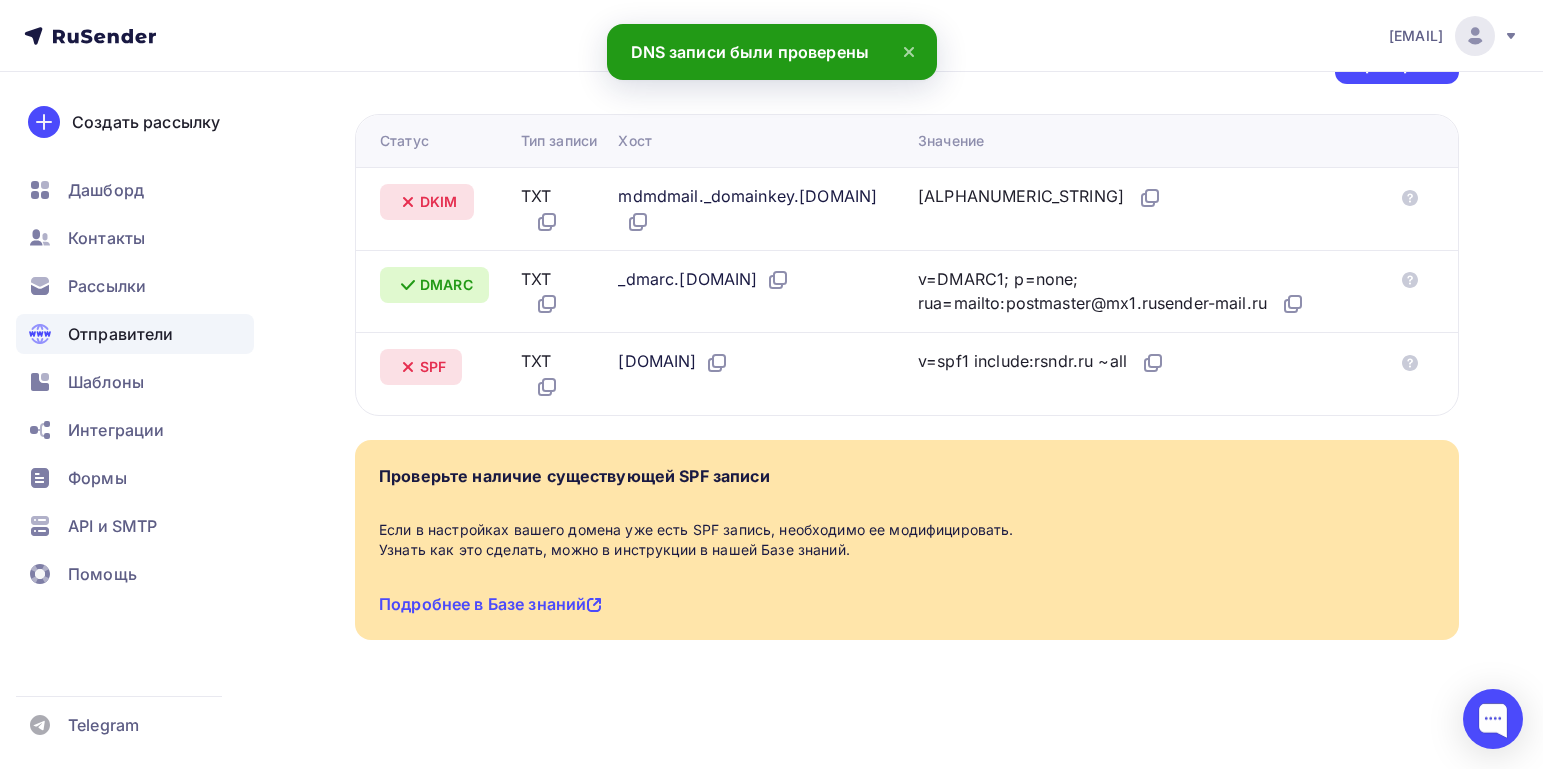 scroll, scrollTop: 553, scrollLeft: 0, axis: vertical 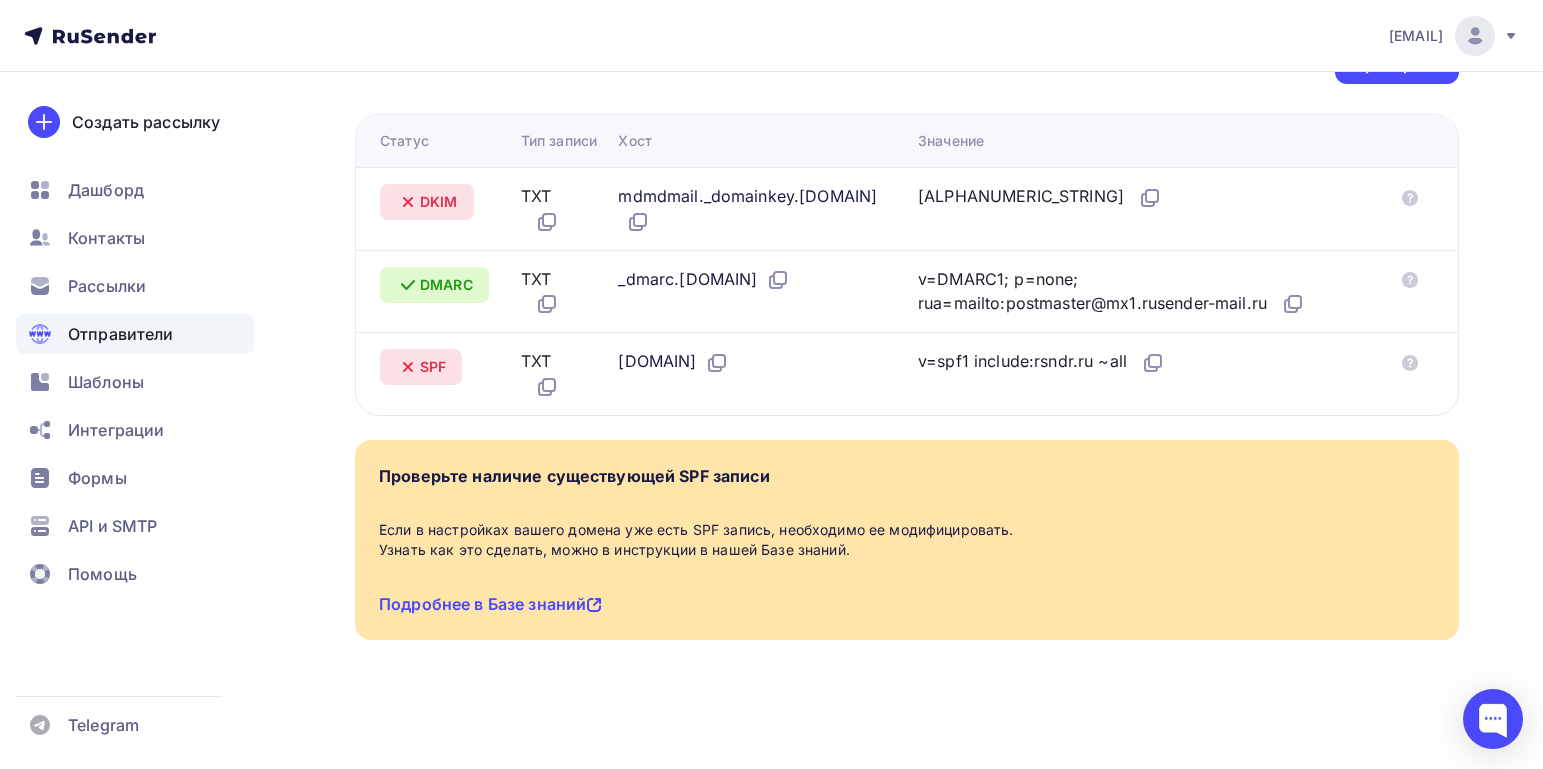 drag, startPoint x: 798, startPoint y: 160, endPoint x: 626, endPoint y: 159, distance: 172.00291 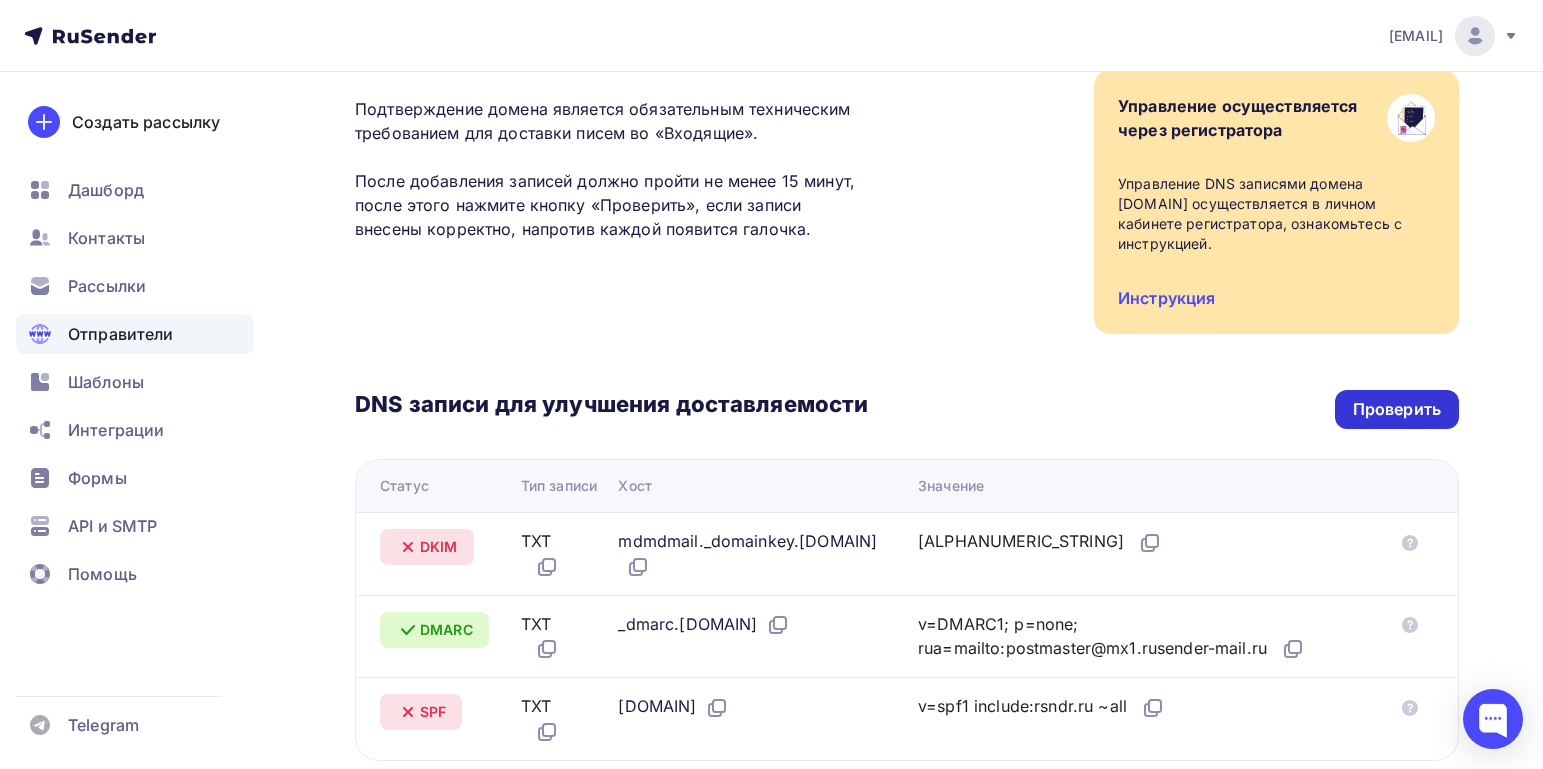 scroll, scrollTop: 192, scrollLeft: 0, axis: vertical 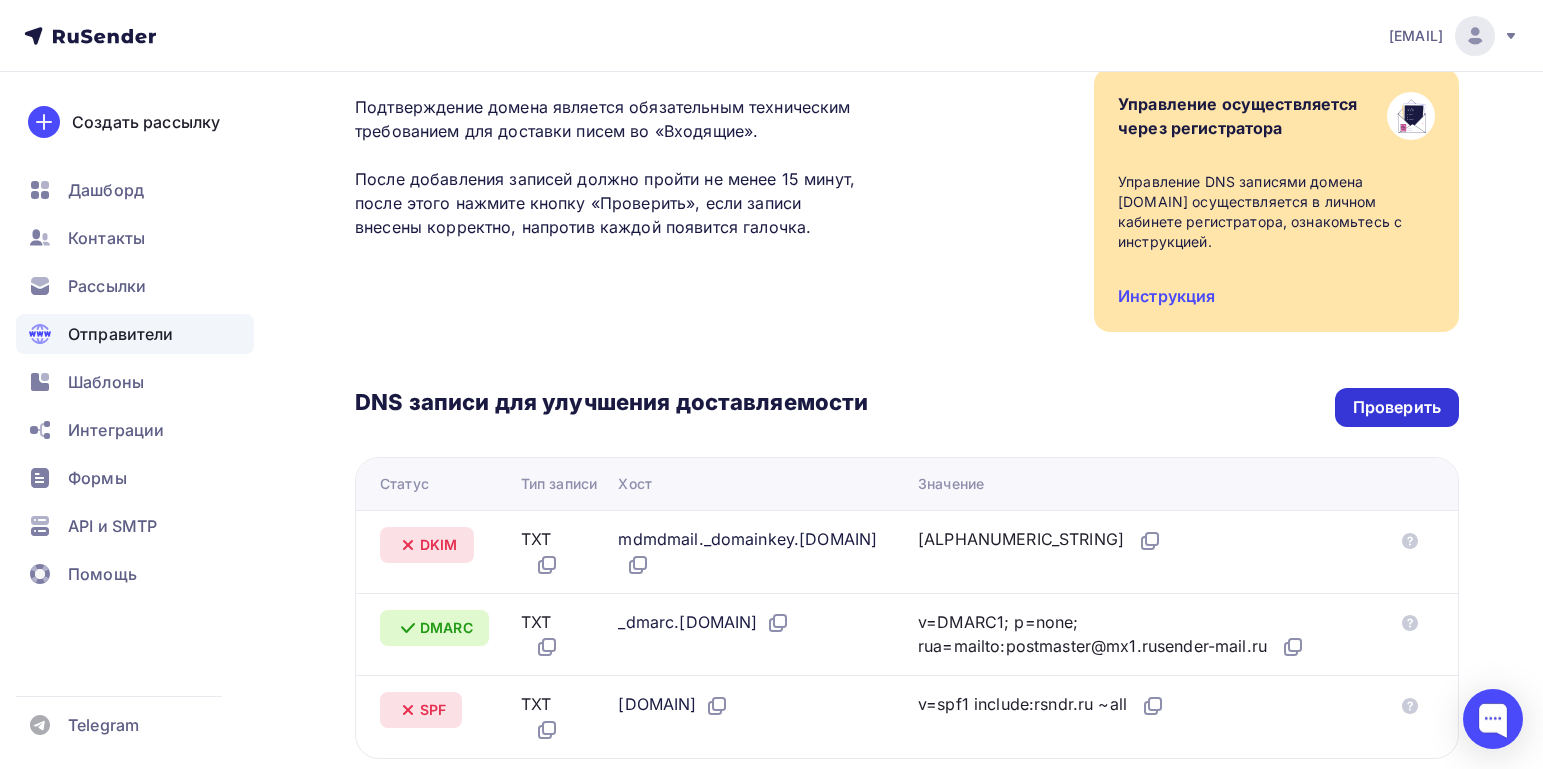 click on "Проверить" at bounding box center [1397, 407] 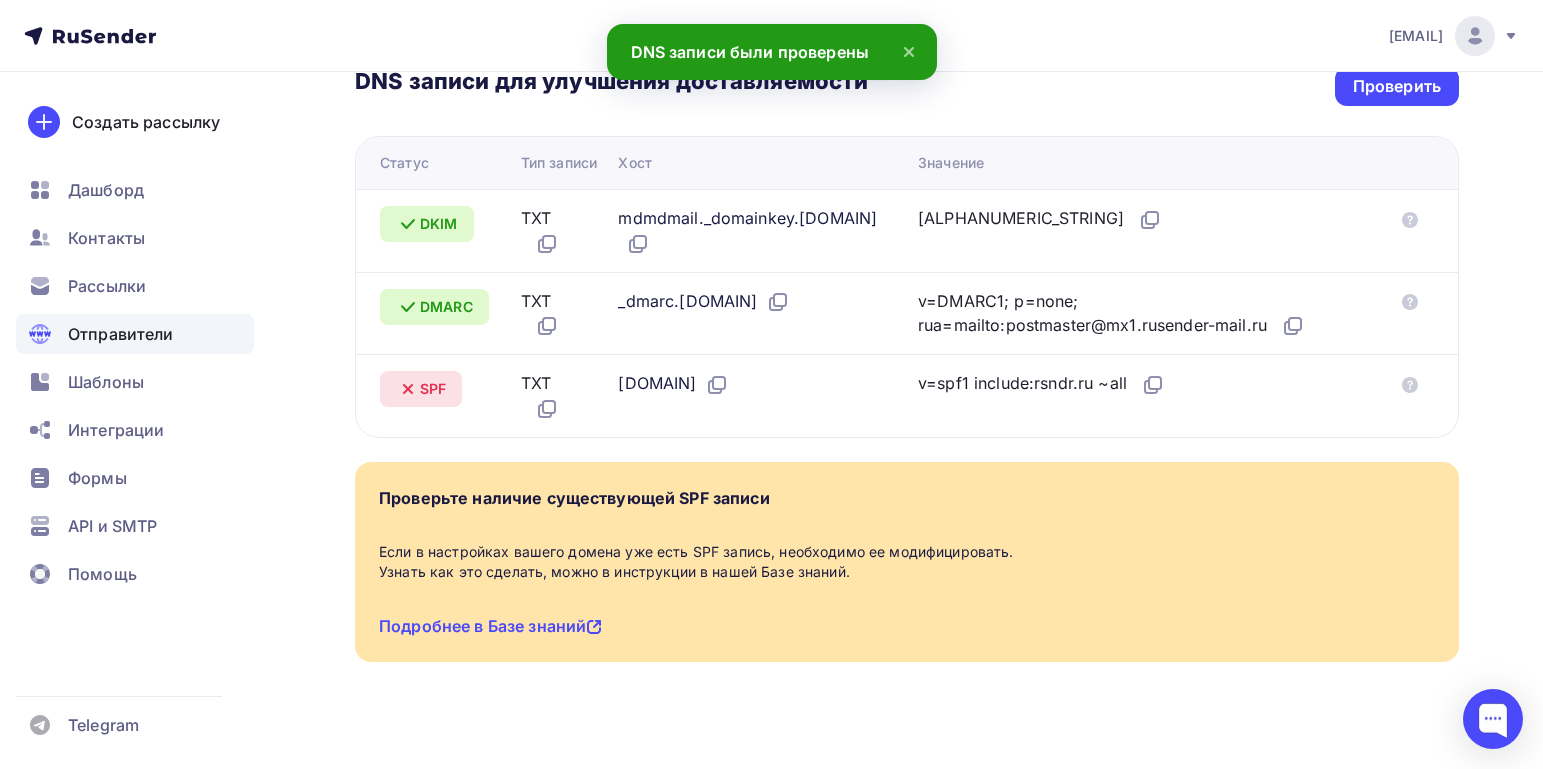 scroll, scrollTop: 515, scrollLeft: 0, axis: vertical 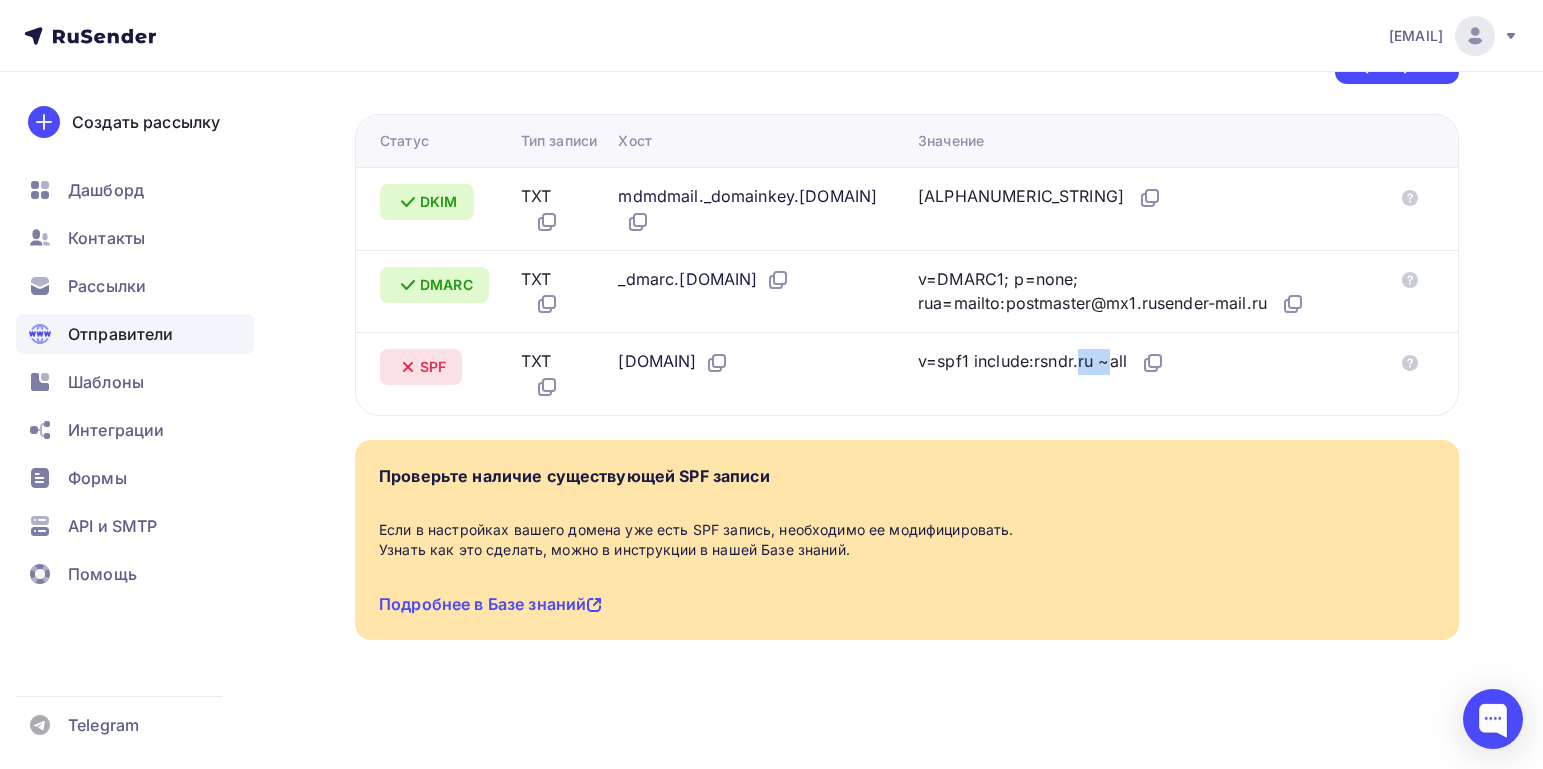 drag, startPoint x: 968, startPoint y: 360, endPoint x: 938, endPoint y: 363, distance: 30.149628 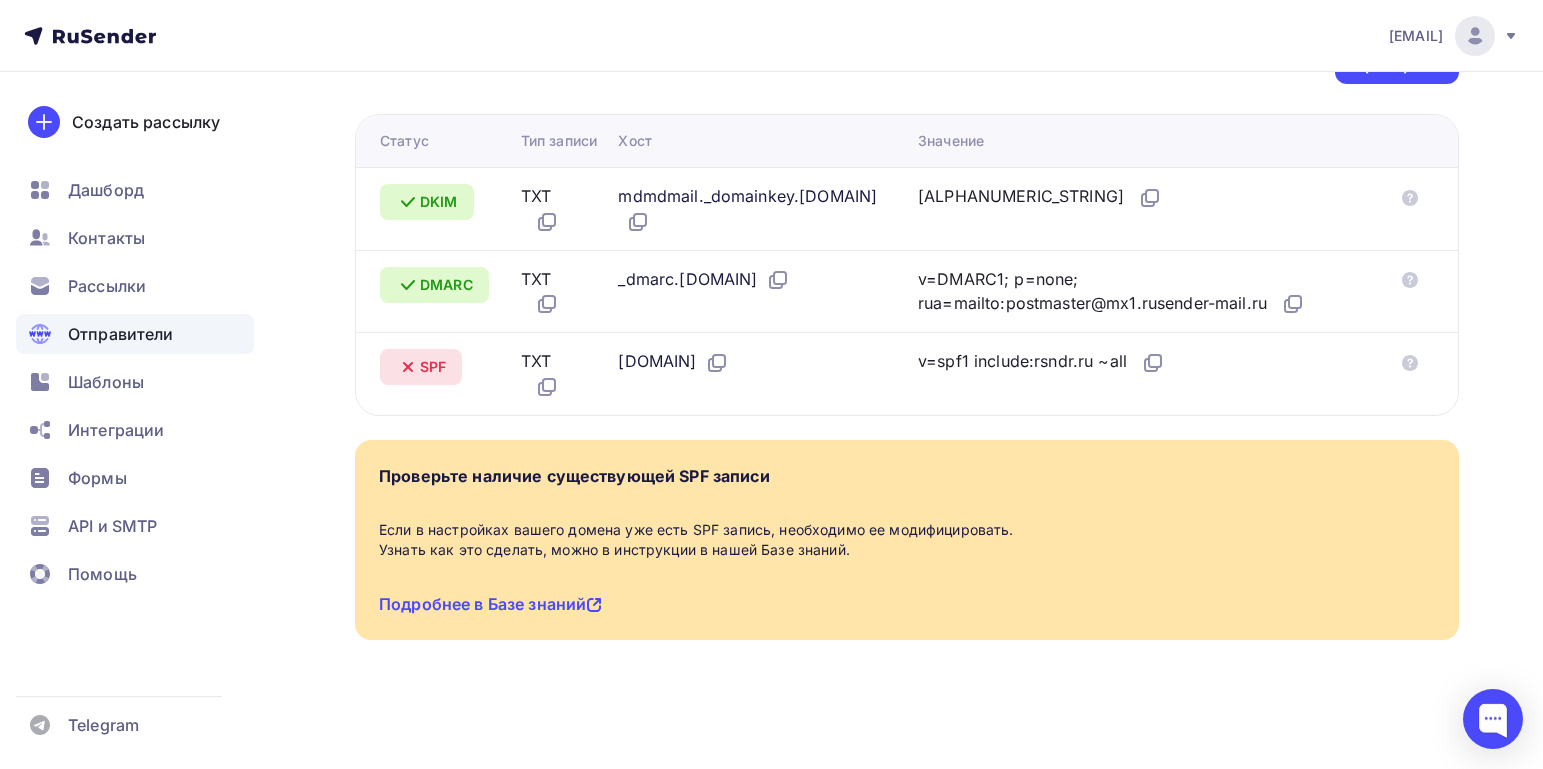 click on "Назад         updr.info        Не подтвержден
Подтверждение домена
Подтверждение домена является обязательным техническим требованием
для доставки писем во «Входящие».
После добавления записей должно пройти не менее 15 минут, после
этого нажмите кнопку «Проверить», если записи внесены корректно,
напротив каждой появится галочка.
Управление осуществляется через регистратора
Управление DNS записями домена updr.info осуществляется в личном кабинете регистратора, ознакомьтесь с инструкцией." at bounding box center [907, 129] 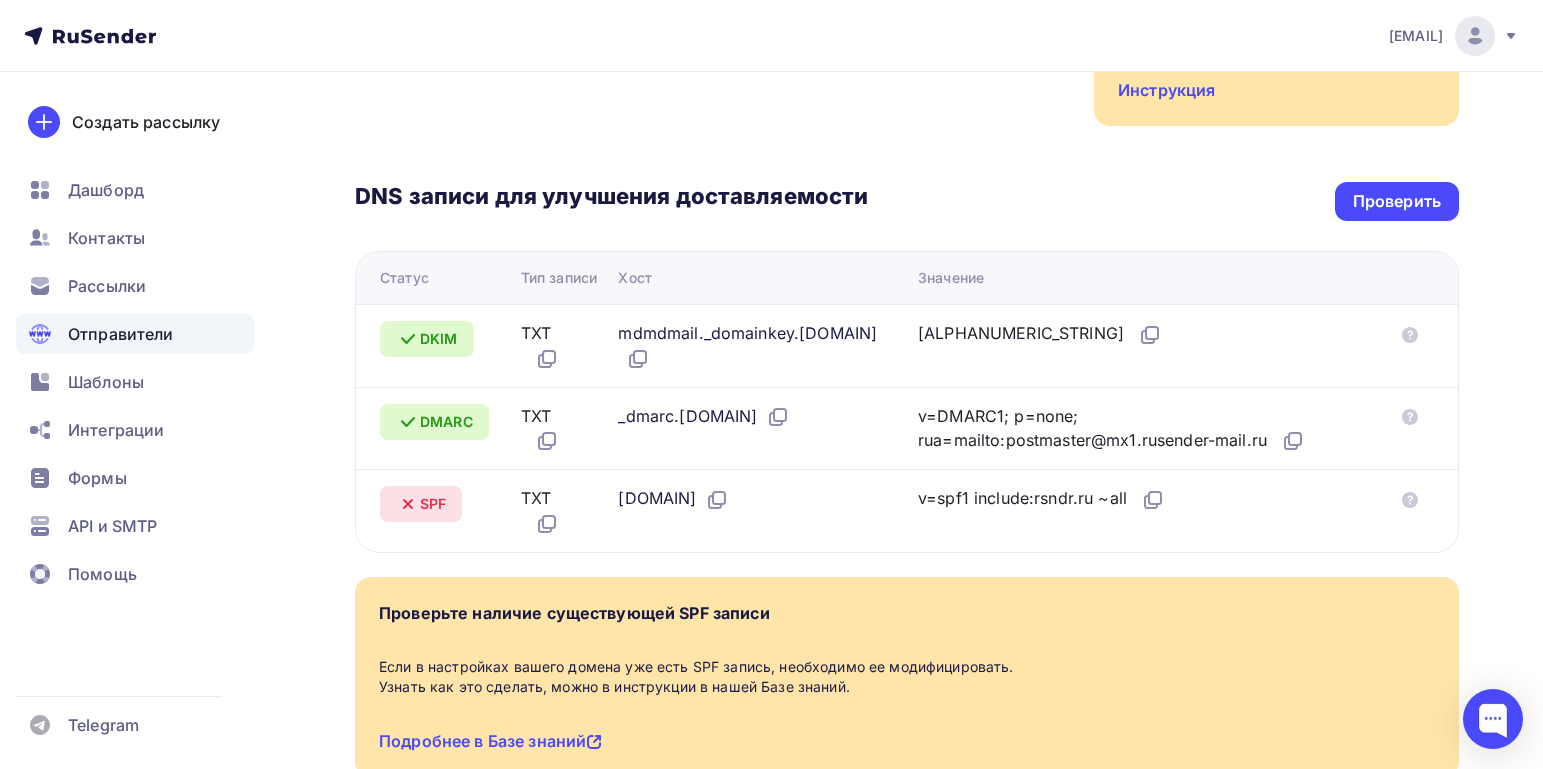 scroll, scrollTop: 396, scrollLeft: 0, axis: vertical 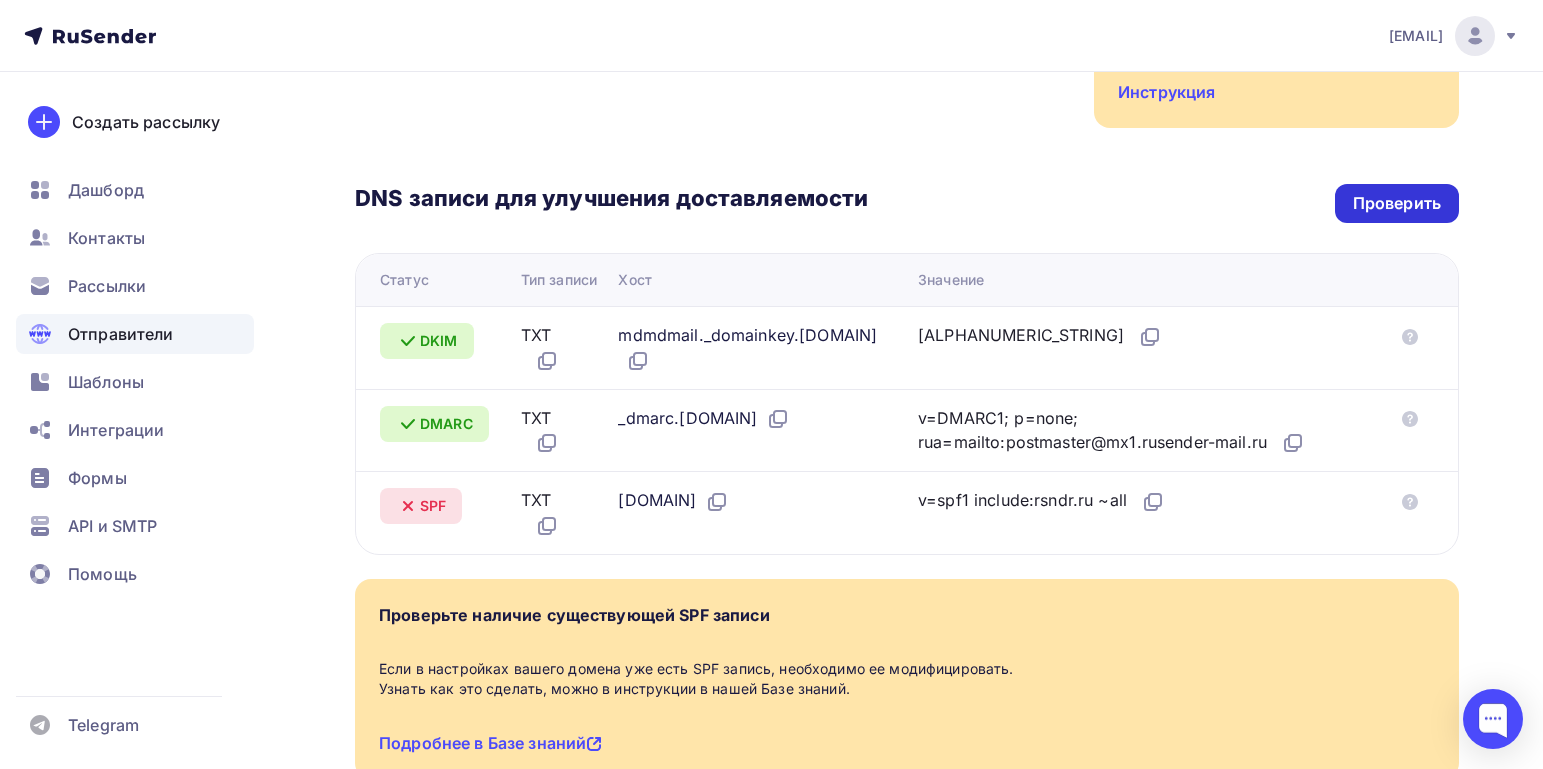 click on "Проверить" at bounding box center [1397, 203] 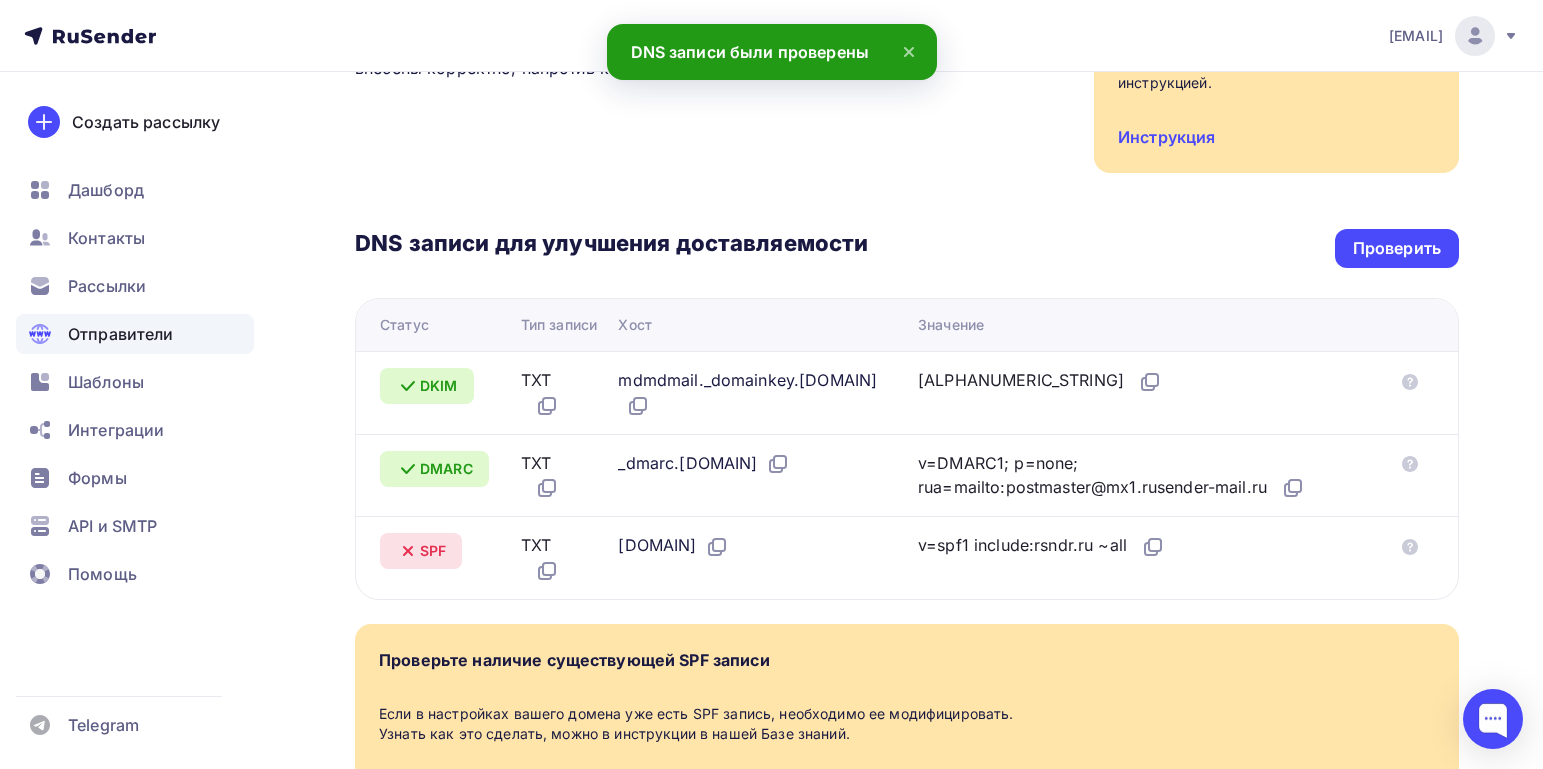 scroll, scrollTop: 296, scrollLeft: 0, axis: vertical 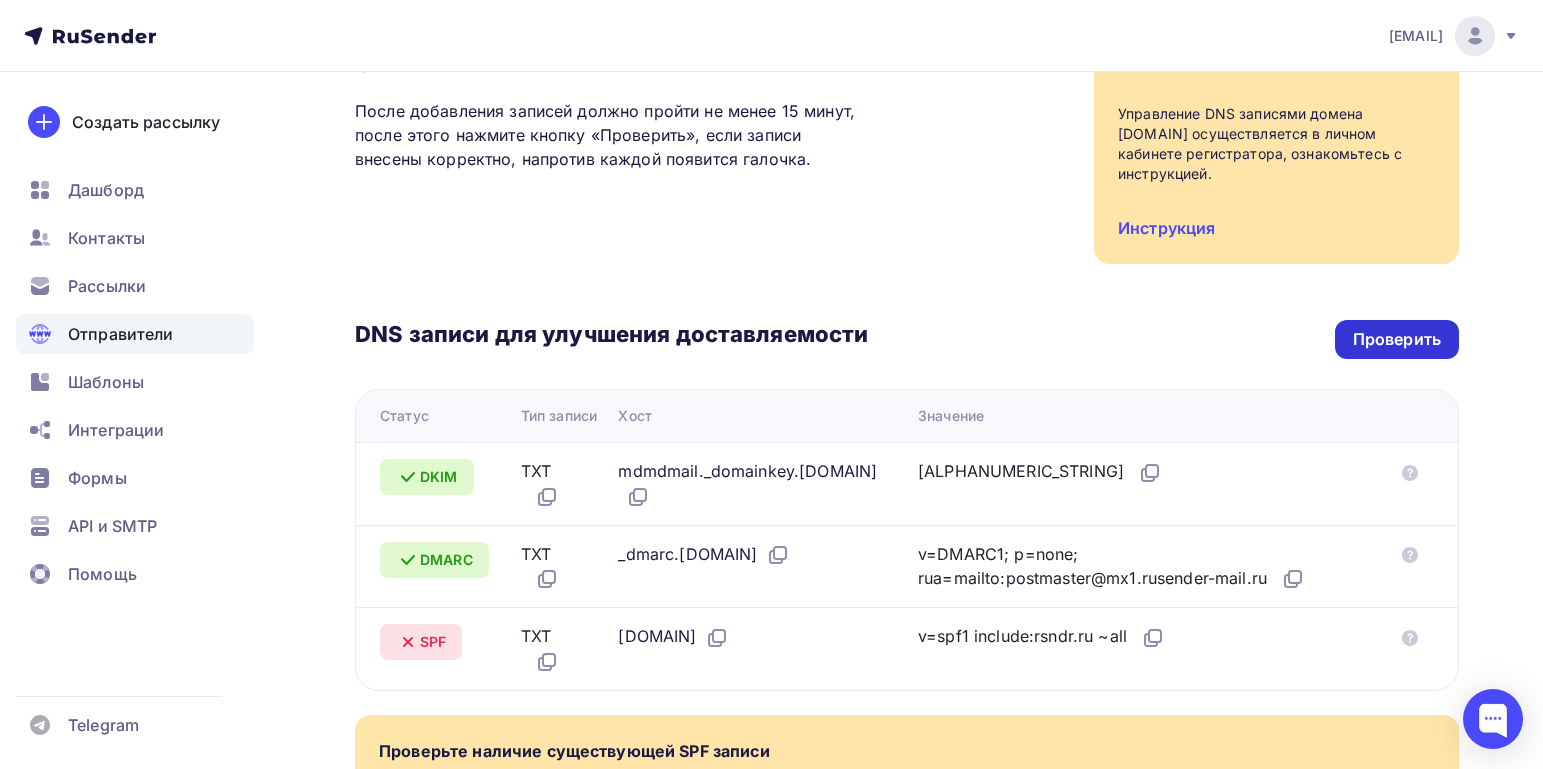 click on "Проверить" at bounding box center (1397, 339) 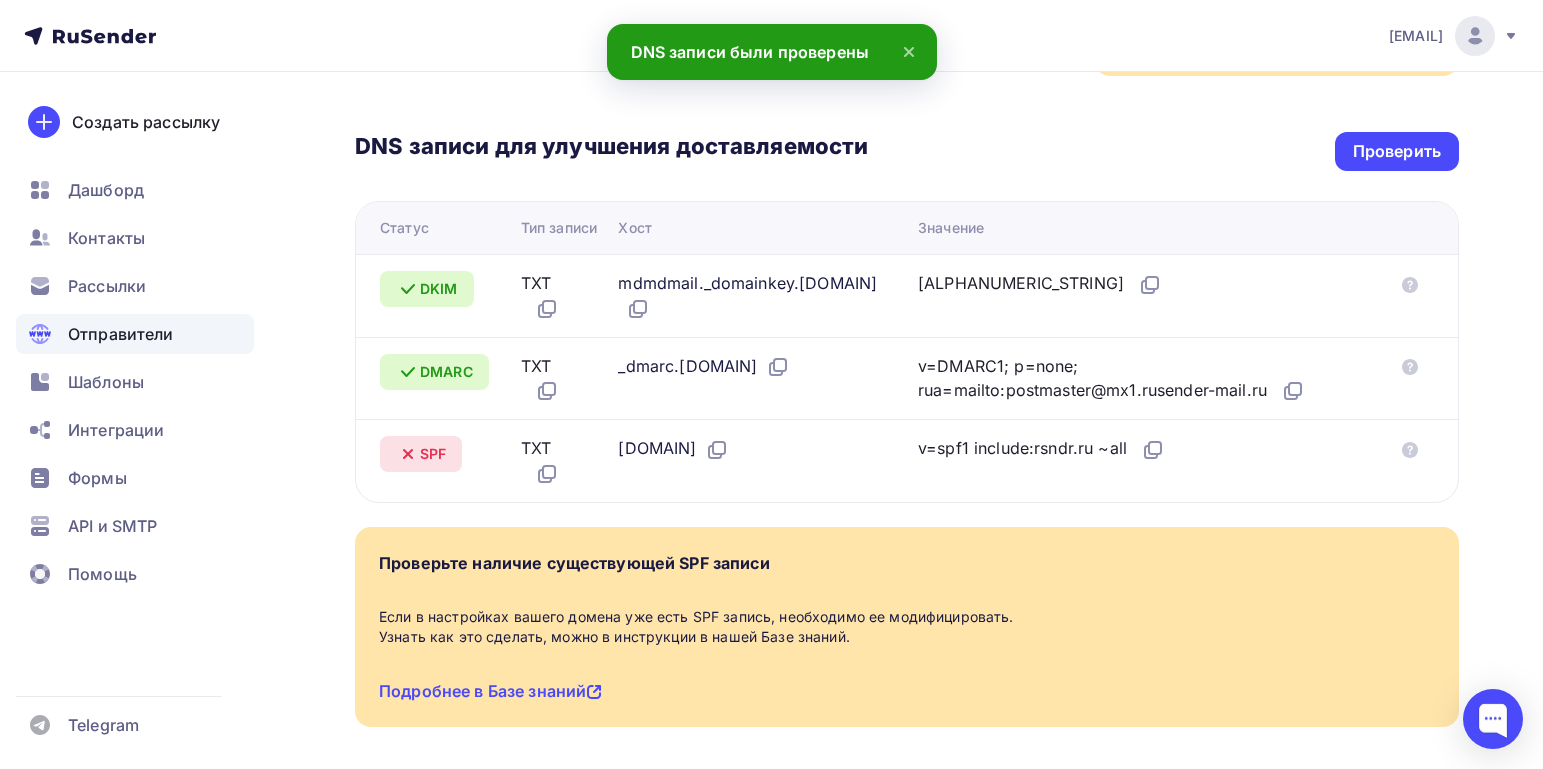 scroll, scrollTop: 460, scrollLeft: 0, axis: vertical 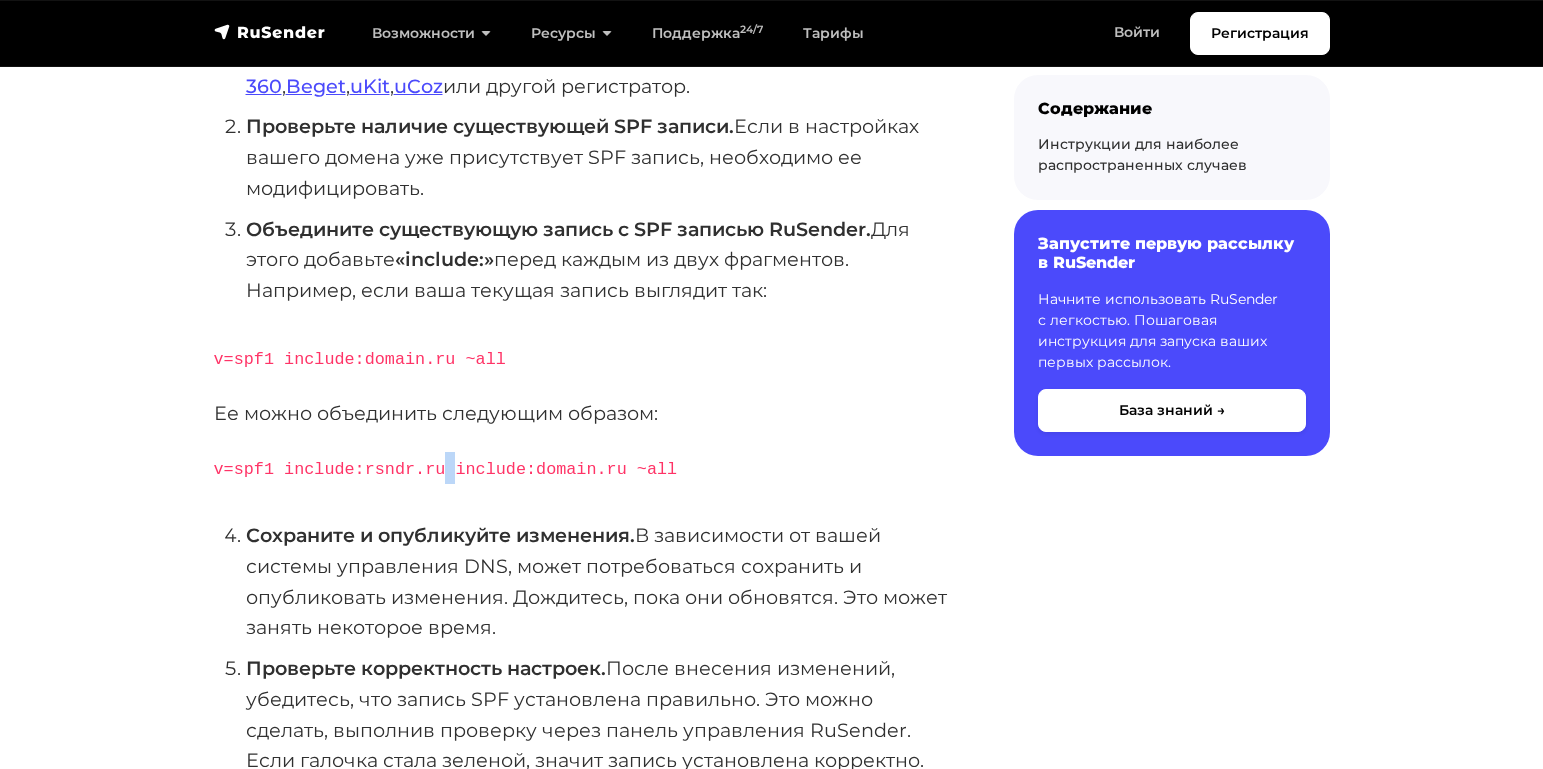 click on "v=spf1 include:rsndr.ru include:domain.ru ~all" at bounding box center [446, 469] 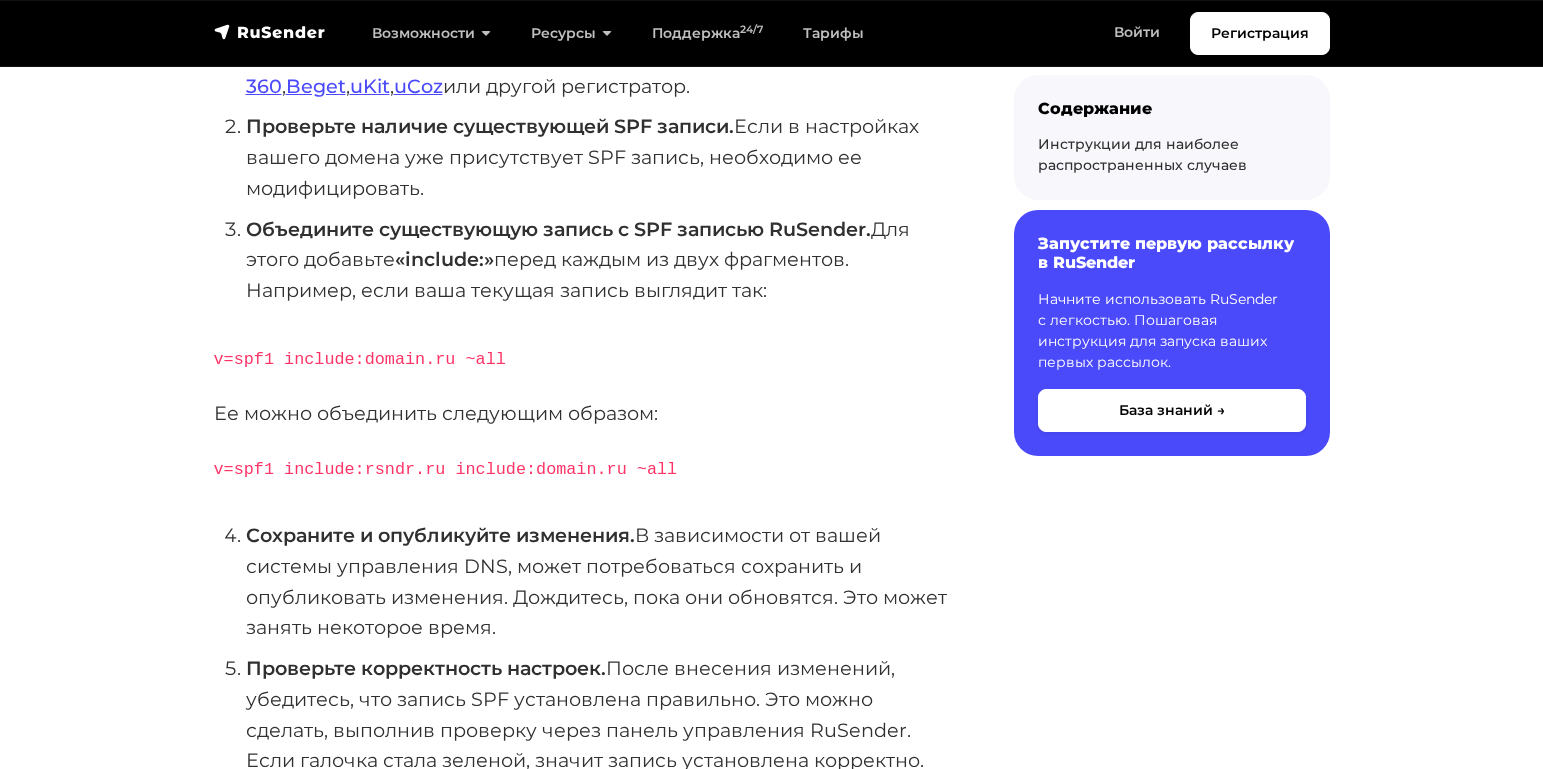 click on "SPF (Sender Policy Framework)  — это метод аутентификации писем, который позволяет проверить, что RuSender имеет право отправлять сообщения от имени вашего домена.
Для настройки SPF необходимо выполнить следующие шаги:
Определите, где находится ваш домен.  В зависимости от хостинг-провайдера или сервиса управления DNS, требуется разный способ настройки. Выберите вашу систему управления DNS из списка, который включает  [REGISTRAR] ,  [REGISTRAR] ,  [REGISTRAR] ,  [REGISTRAR] ,  [REGISTRAR] ,  [REGISTRAR] ,  [REGISTRAR]  или другой регистратор.
Проверьте наличие существующей SPF записи.
Для этого добавьте  «include:[DOMAIN]»" at bounding box center [582, 770] 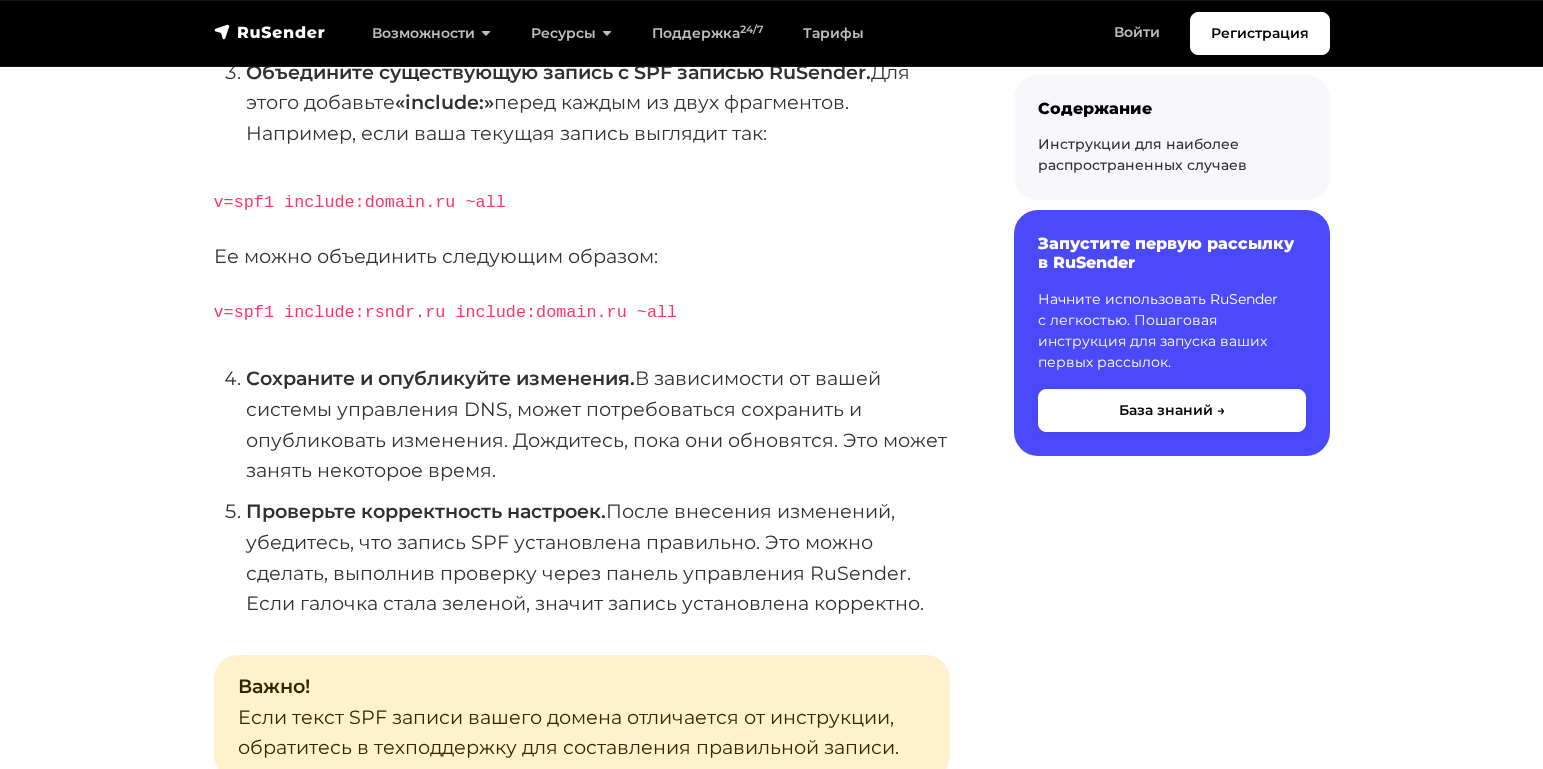 scroll, scrollTop: 795, scrollLeft: 0, axis: vertical 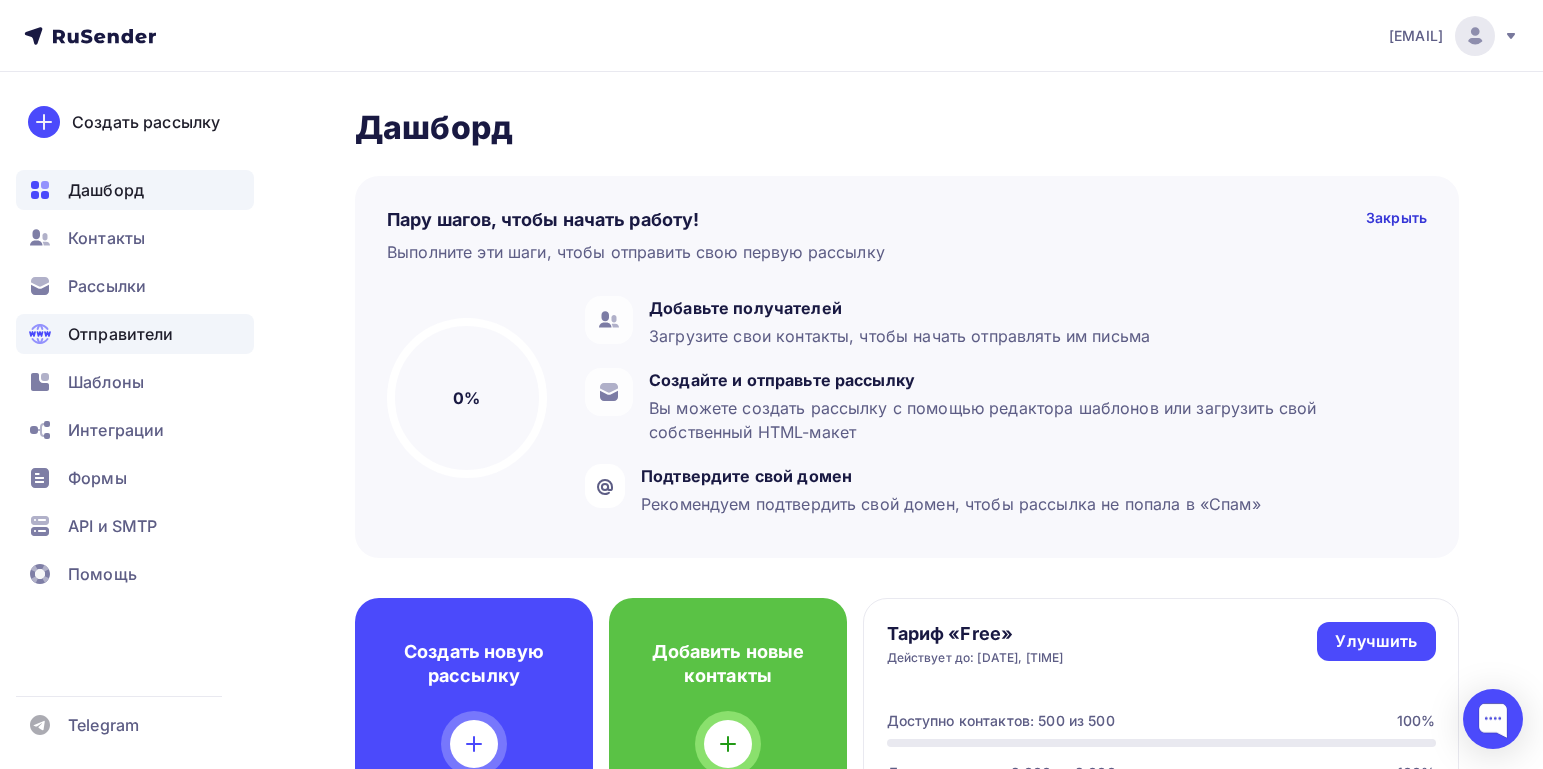 click on "Отправители" at bounding box center (121, 334) 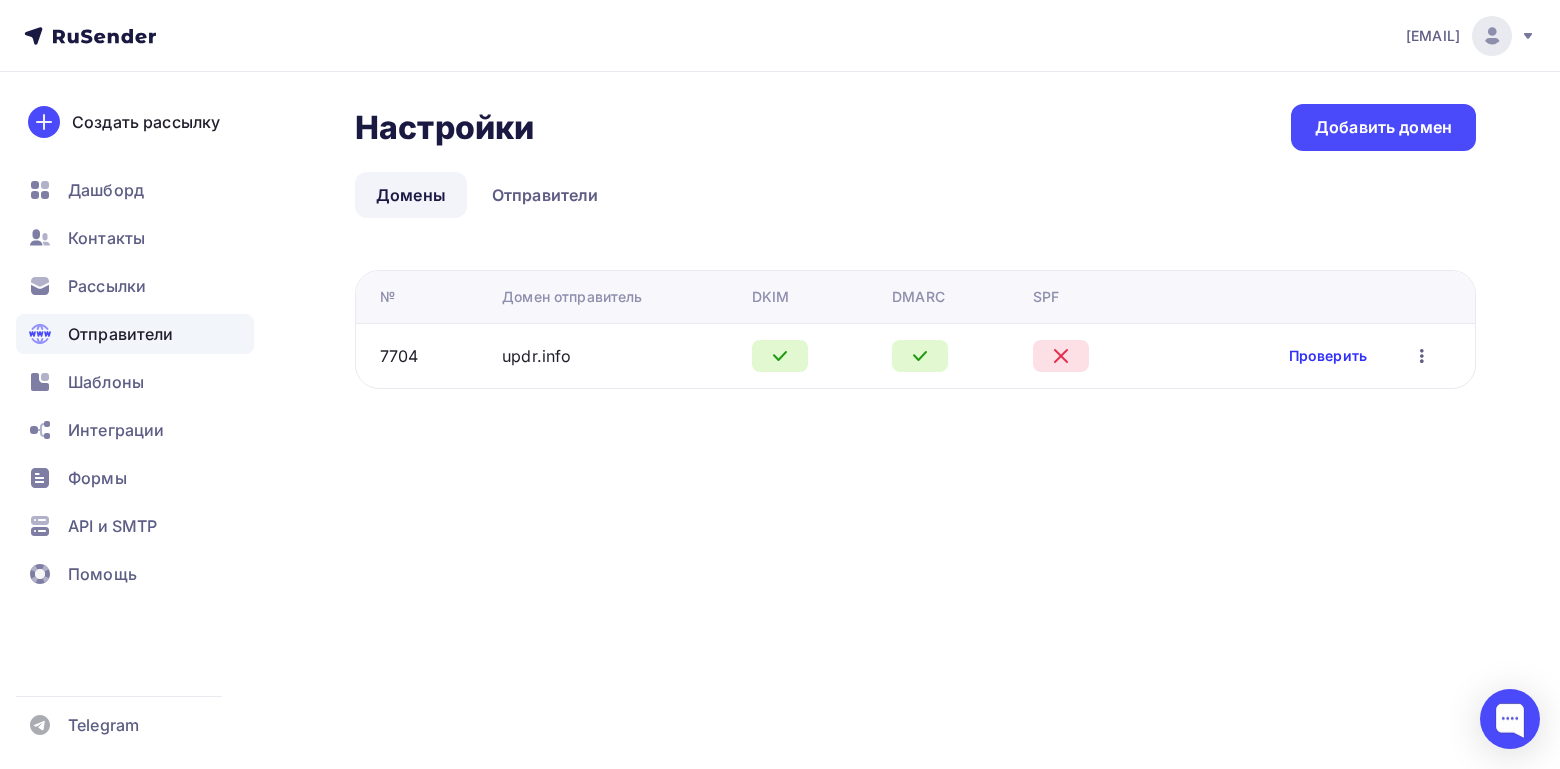 click on "Проверить" at bounding box center (1328, 356) 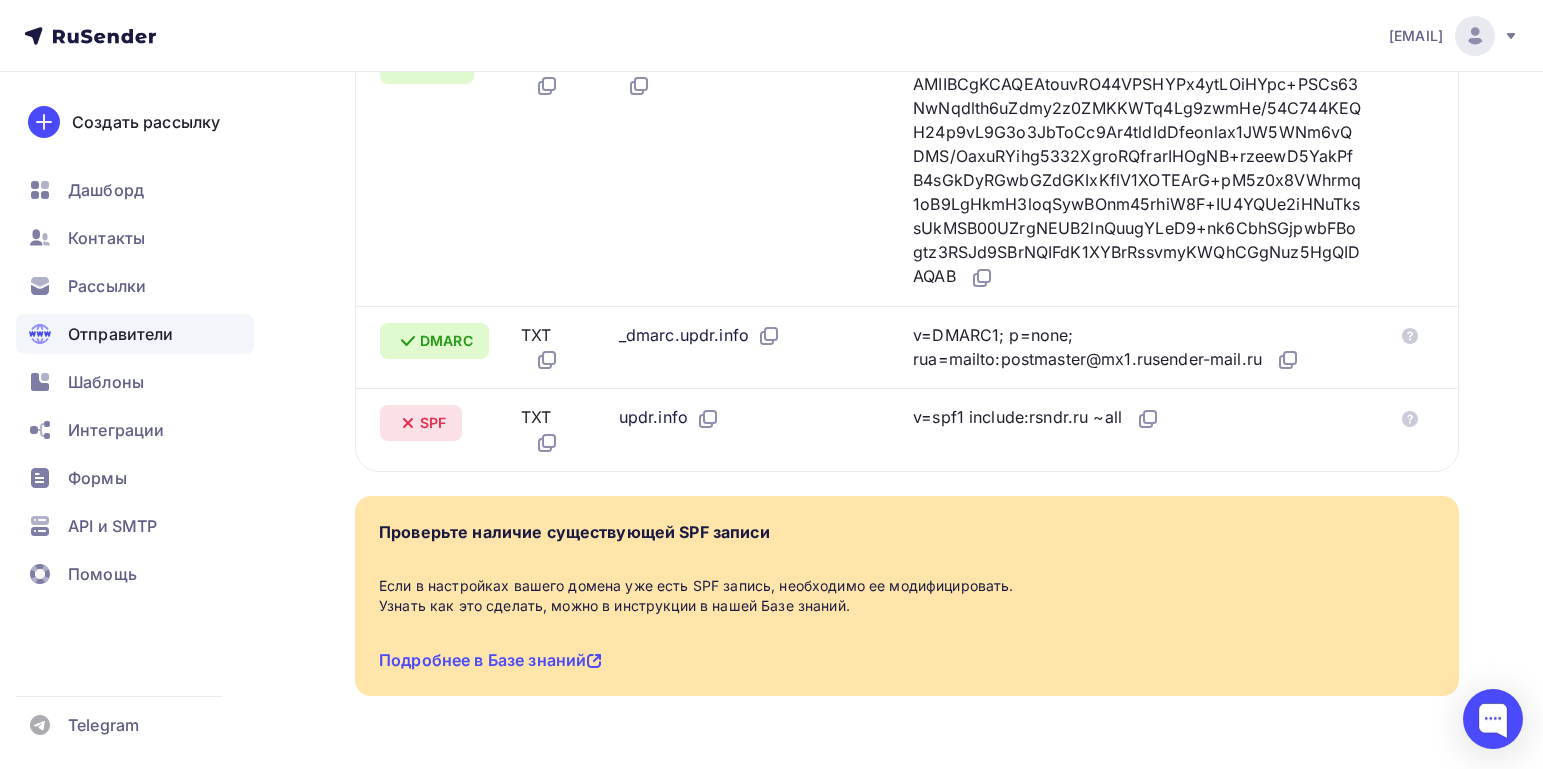 scroll, scrollTop: 655, scrollLeft: 0, axis: vertical 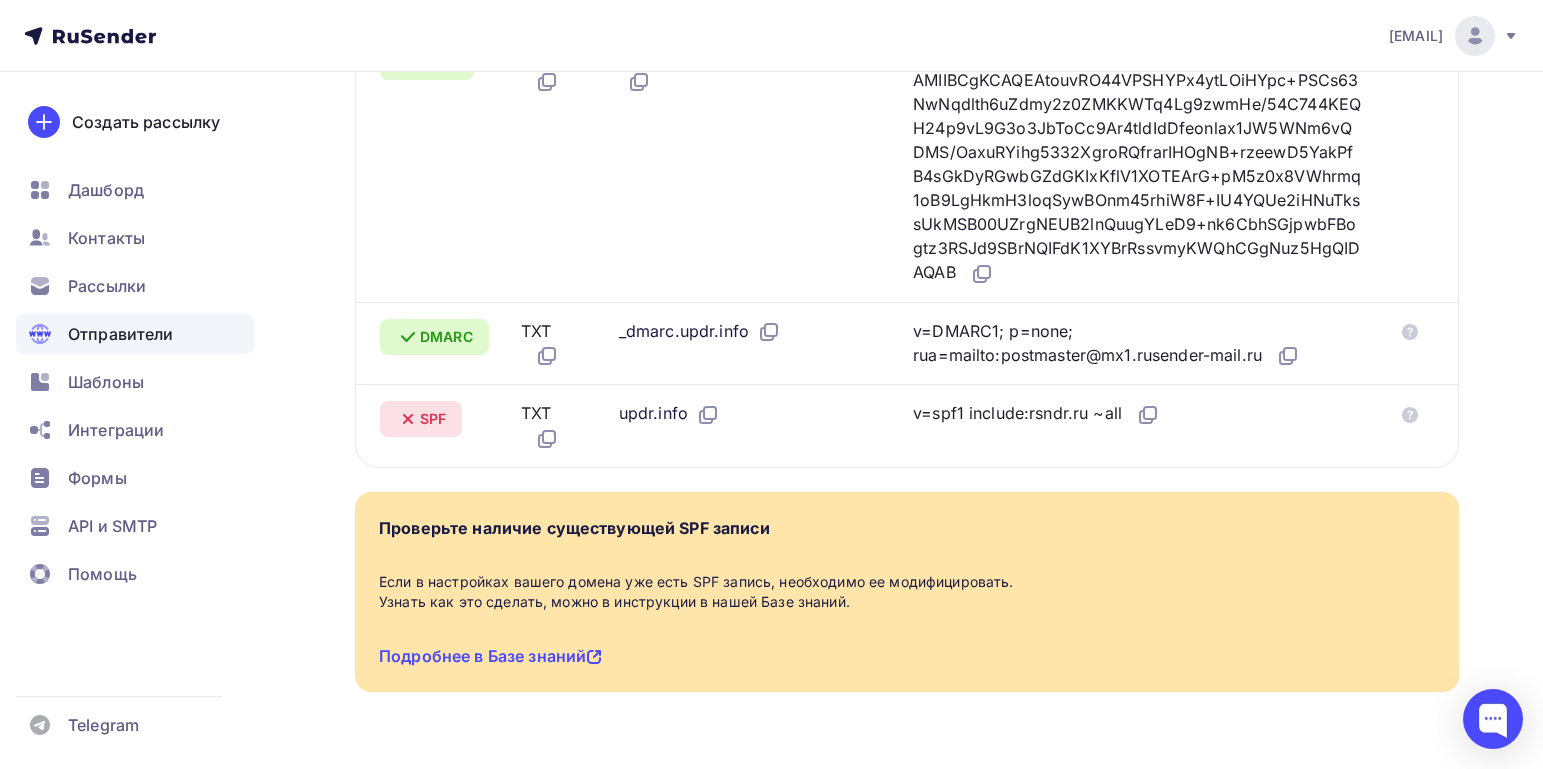 click on "v=spf1 include:rsndr.ru ~all" at bounding box center (1036, 414) 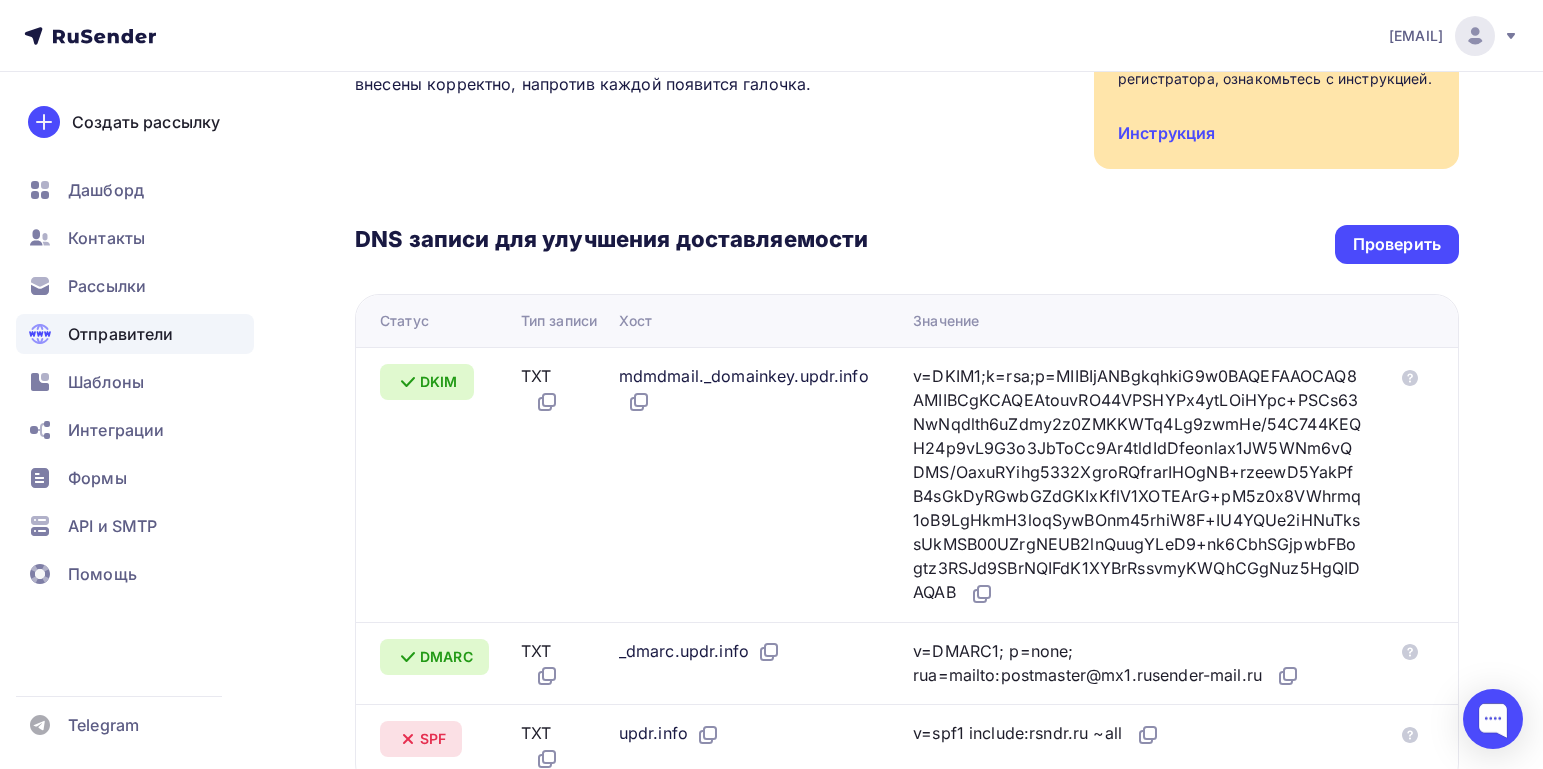 scroll, scrollTop: 297, scrollLeft: 0, axis: vertical 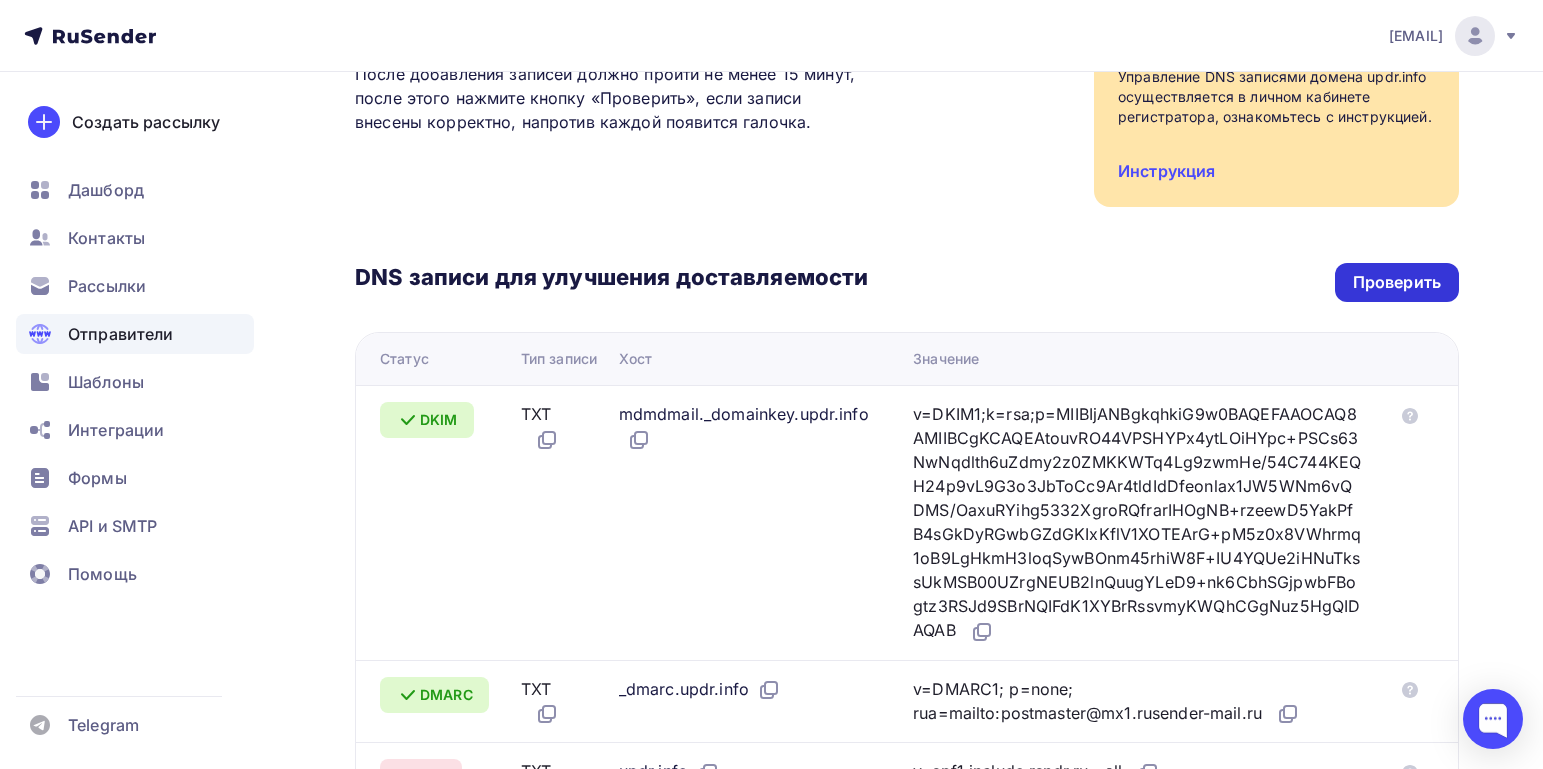 click on "Проверить" at bounding box center [1397, 282] 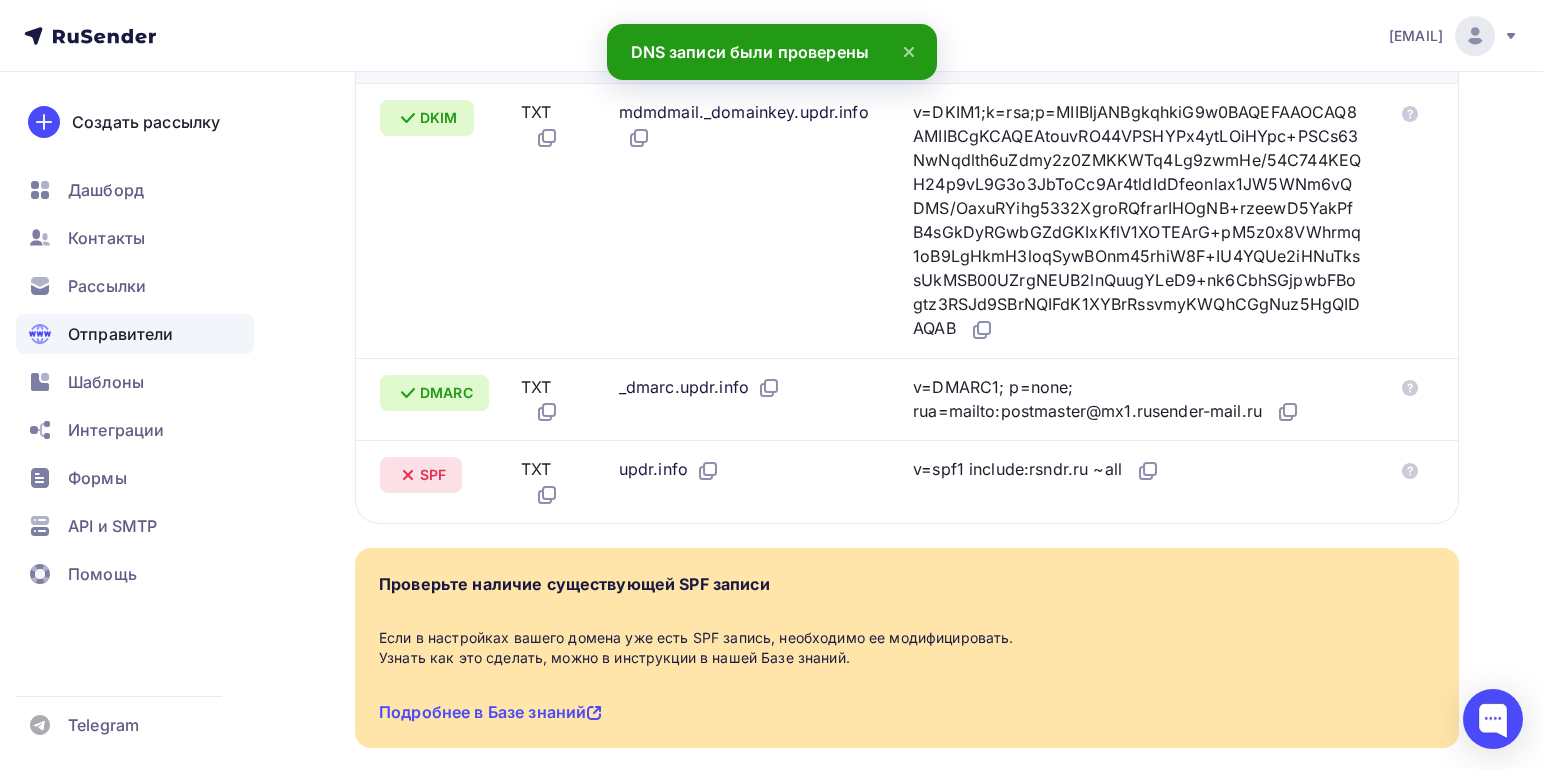 scroll, scrollTop: 603, scrollLeft: 0, axis: vertical 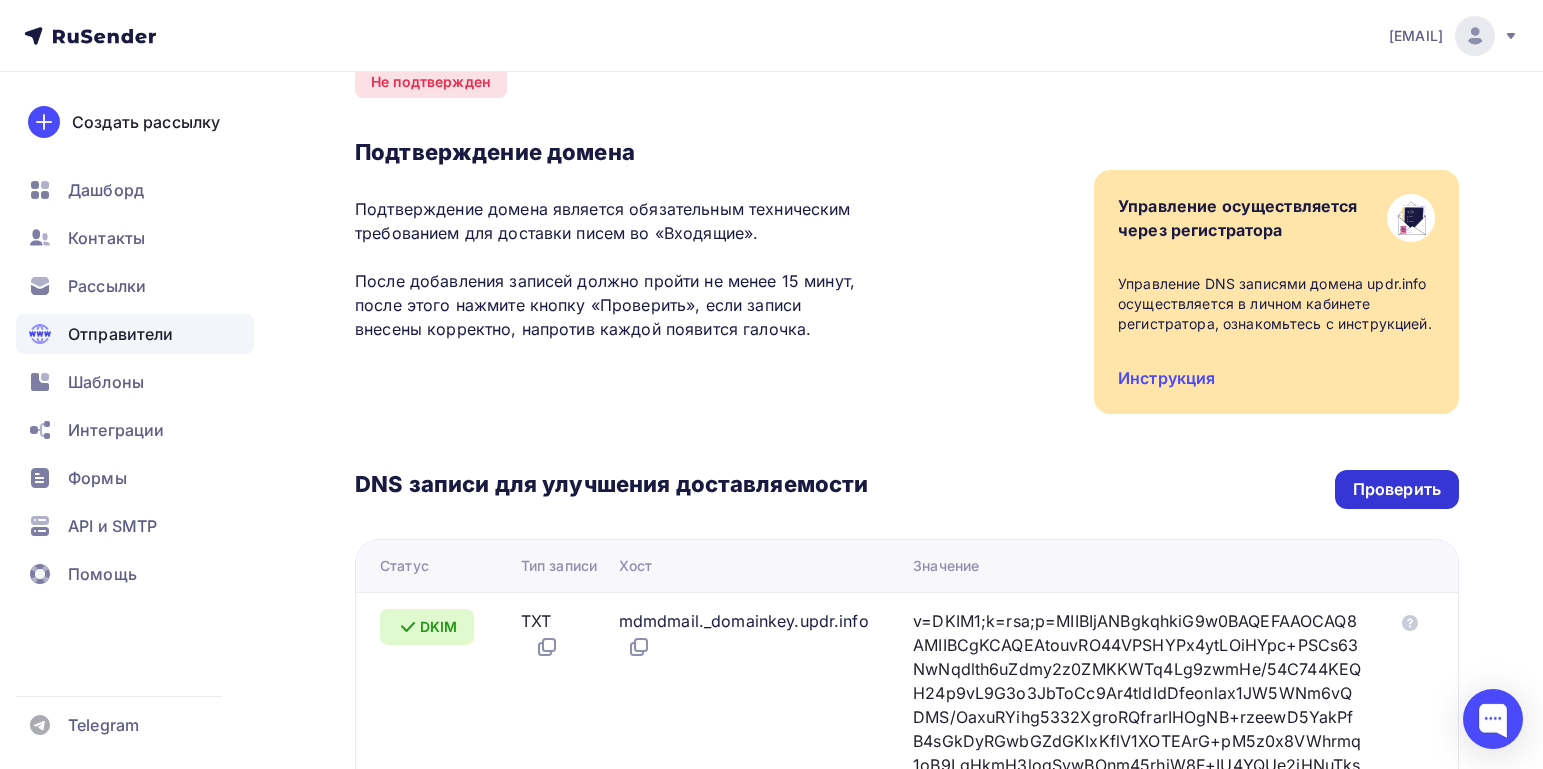 click on "Проверить" at bounding box center [1397, 489] 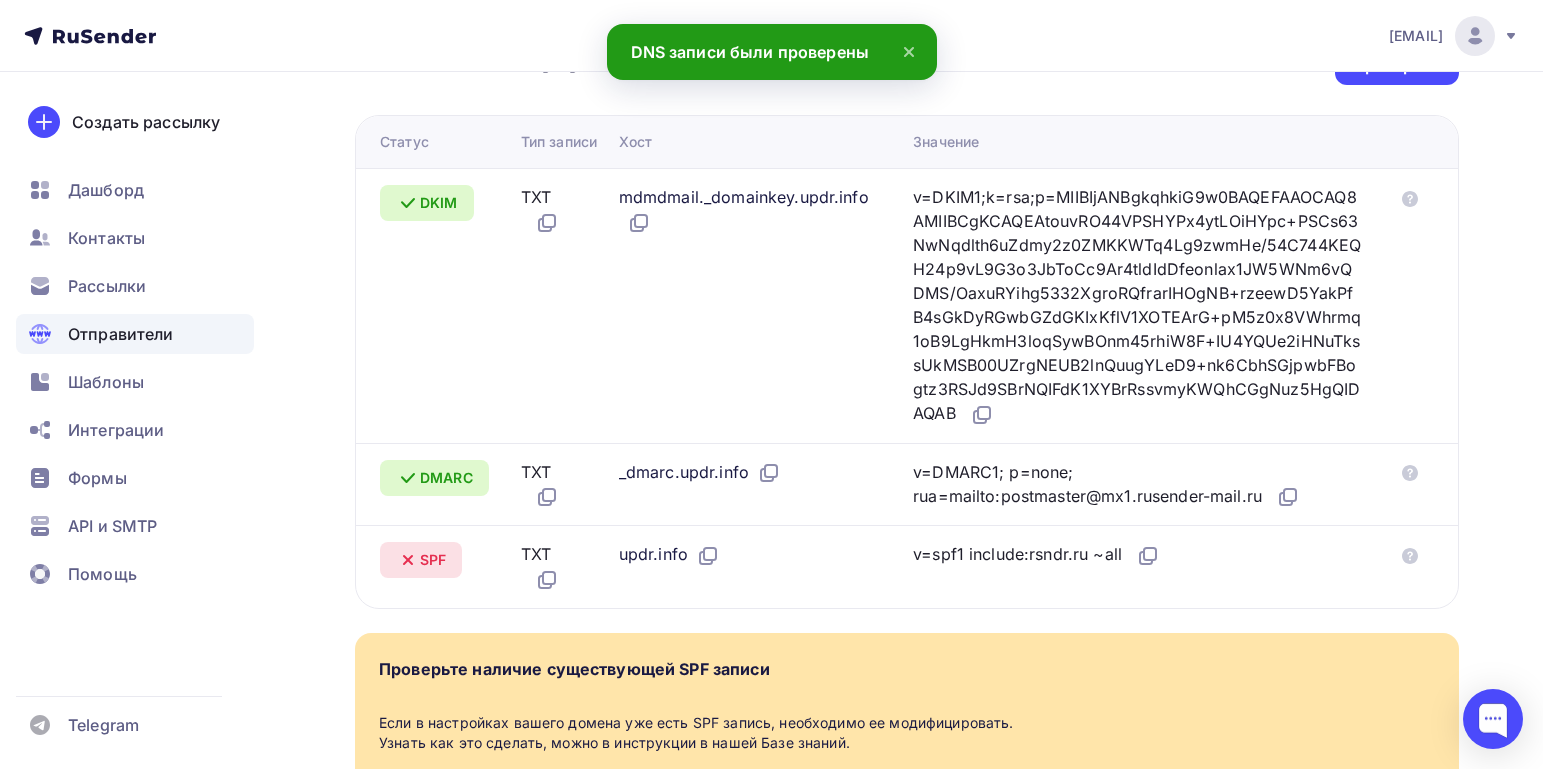 scroll, scrollTop: 707, scrollLeft: 0, axis: vertical 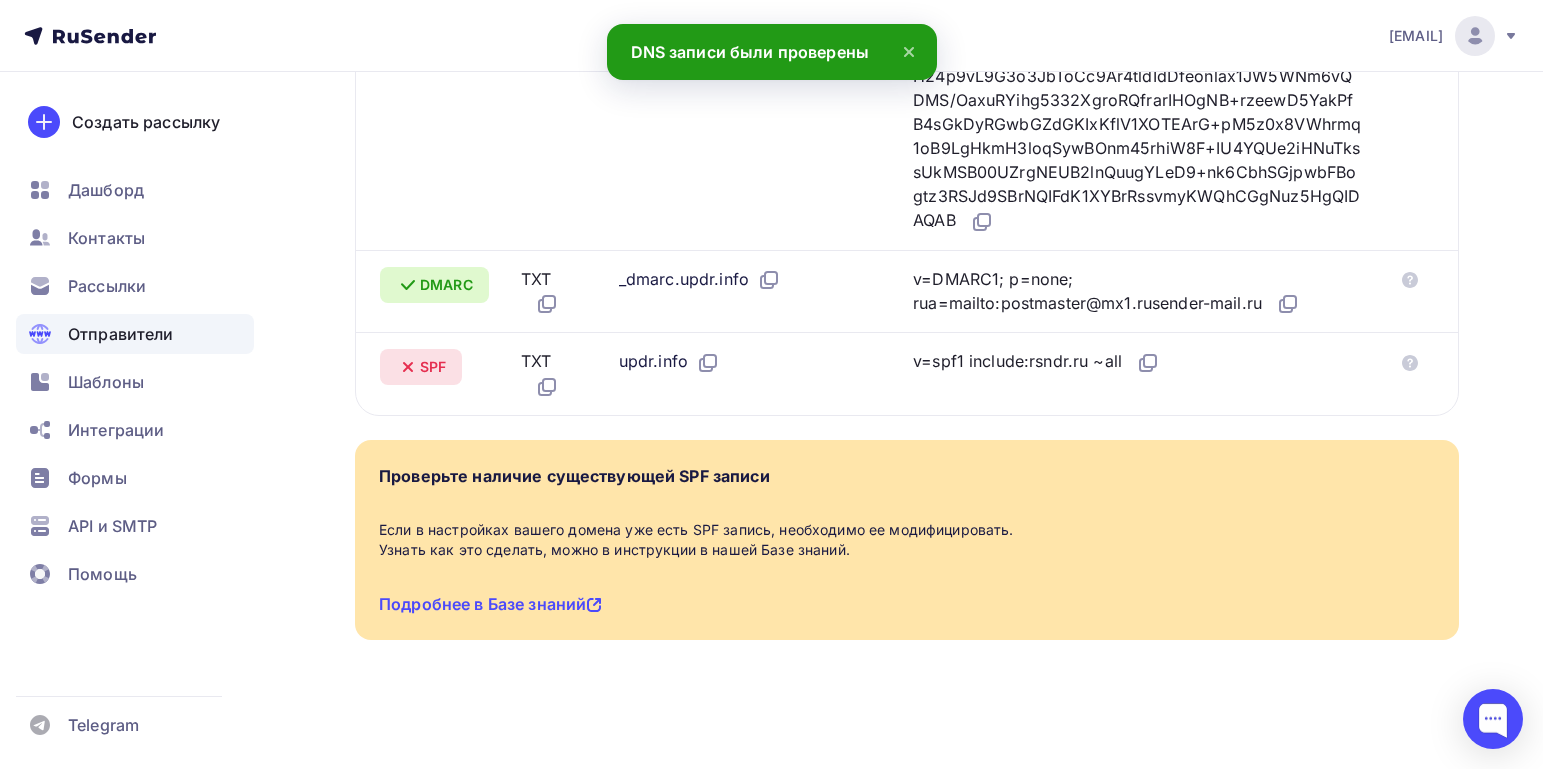 drag, startPoint x: 1092, startPoint y: 363, endPoint x: 974, endPoint y: 361, distance: 118.016945 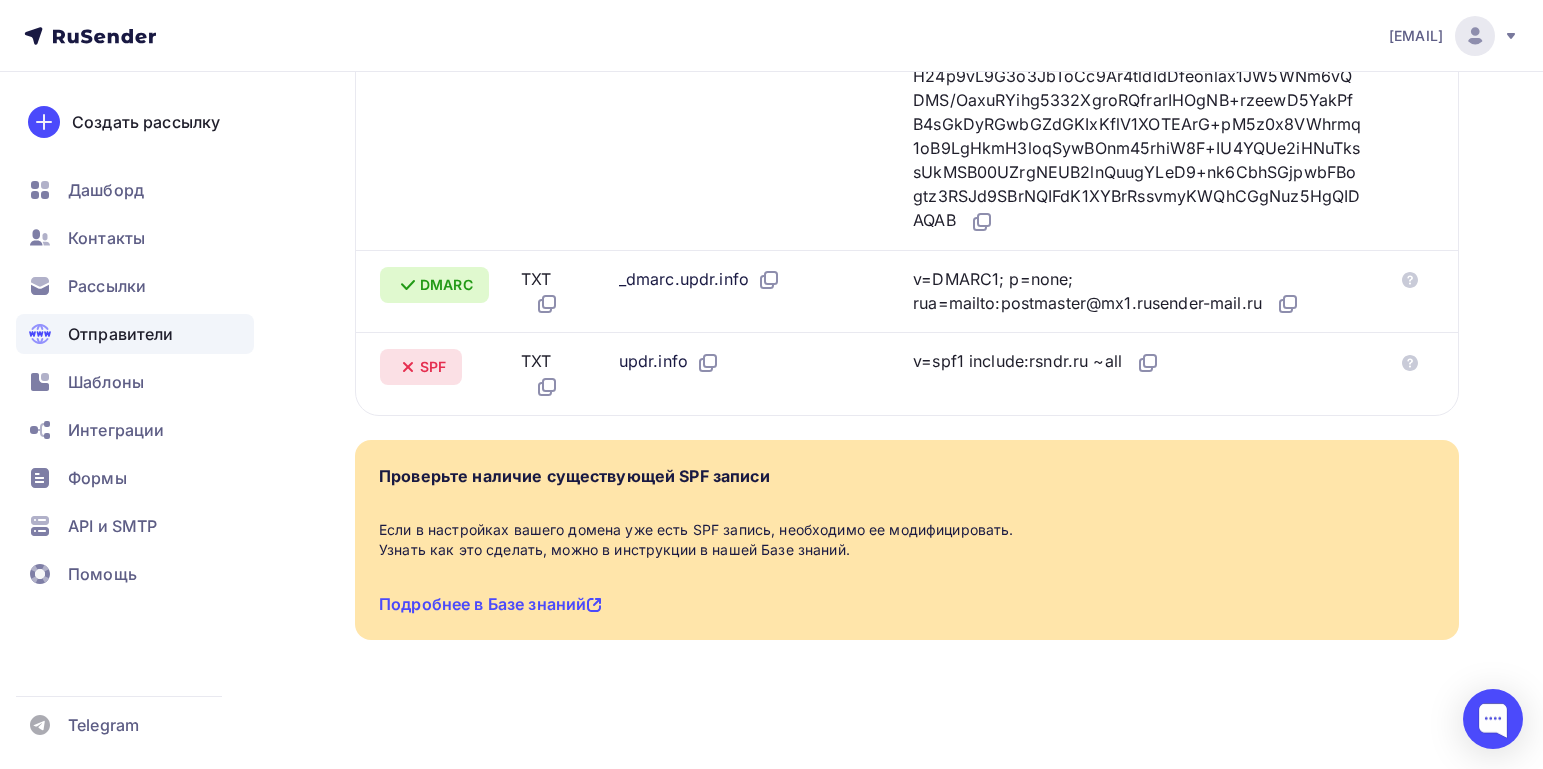 copy on "include:rsndr.ru" 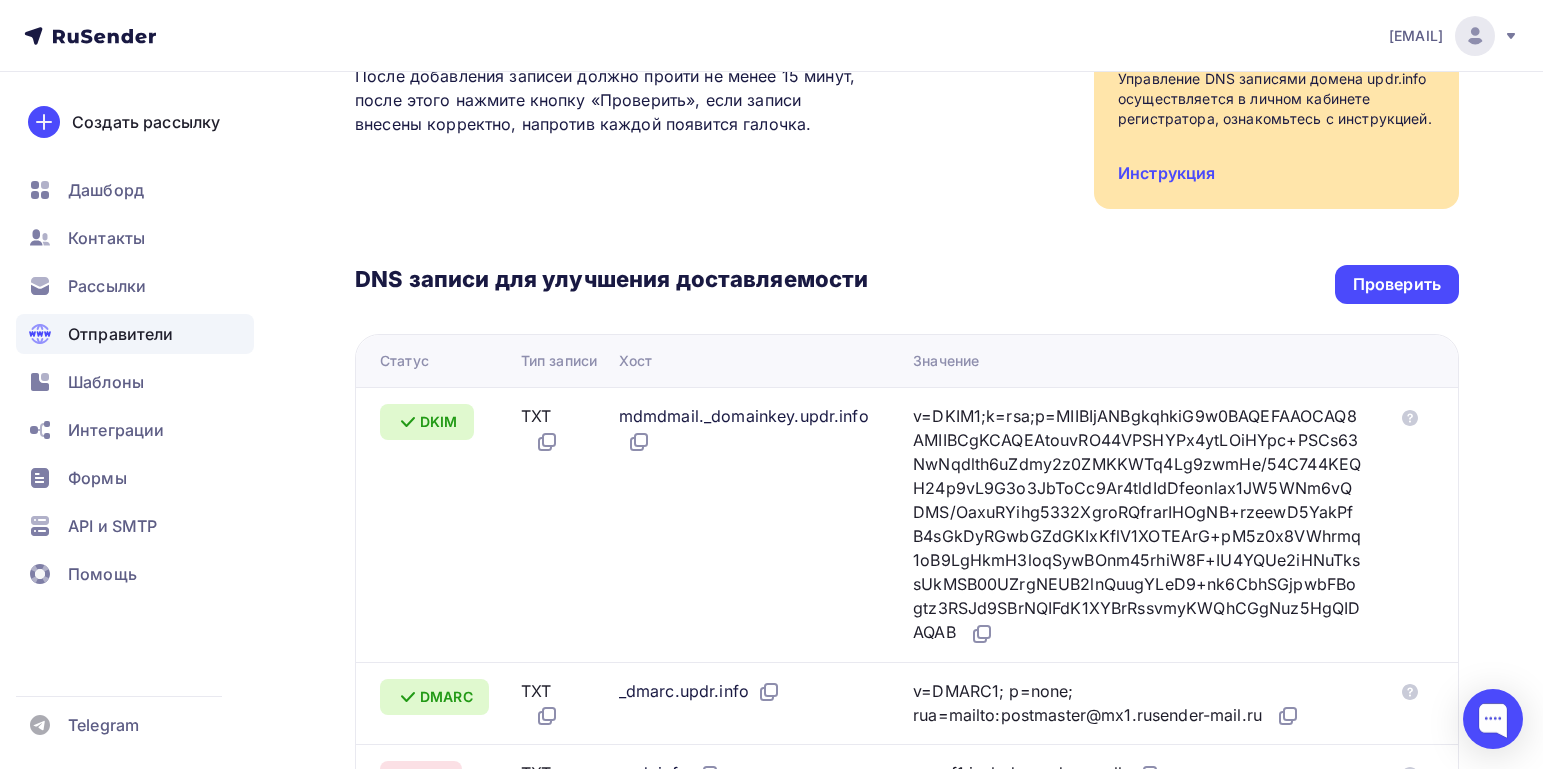 scroll, scrollTop: 293, scrollLeft: 0, axis: vertical 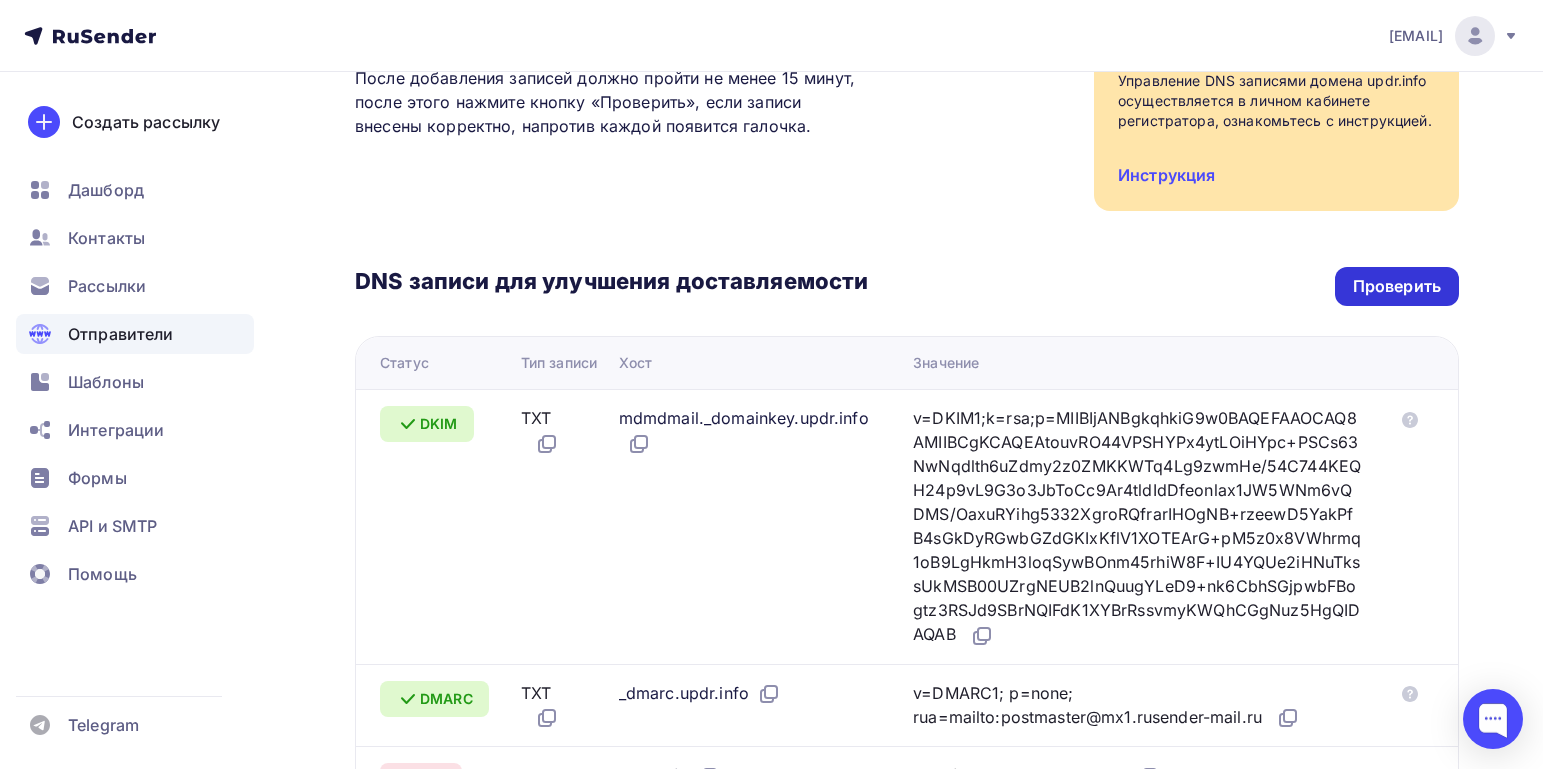 click on "Проверить" at bounding box center [1397, 286] 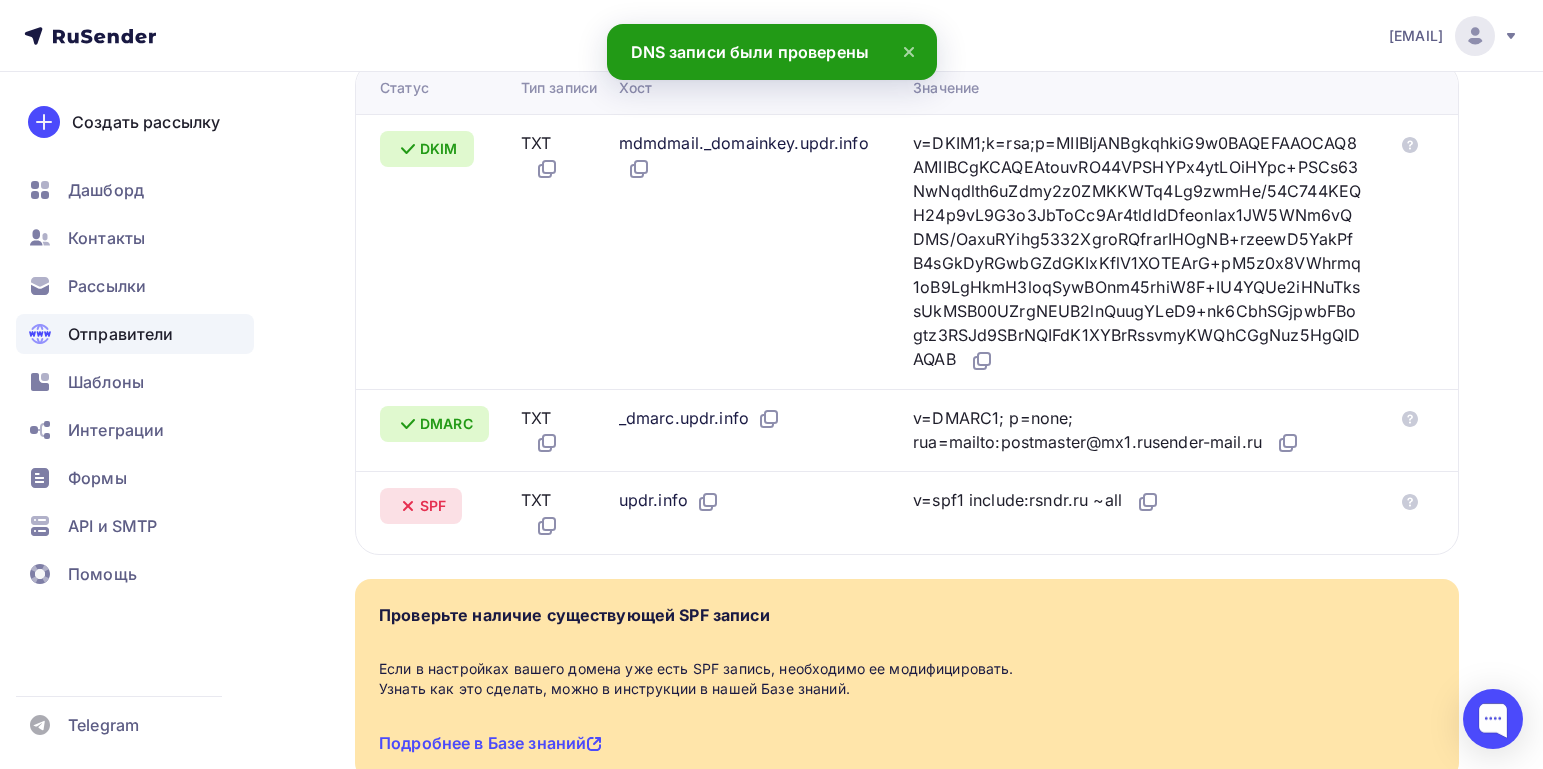 scroll, scrollTop: 566, scrollLeft: 0, axis: vertical 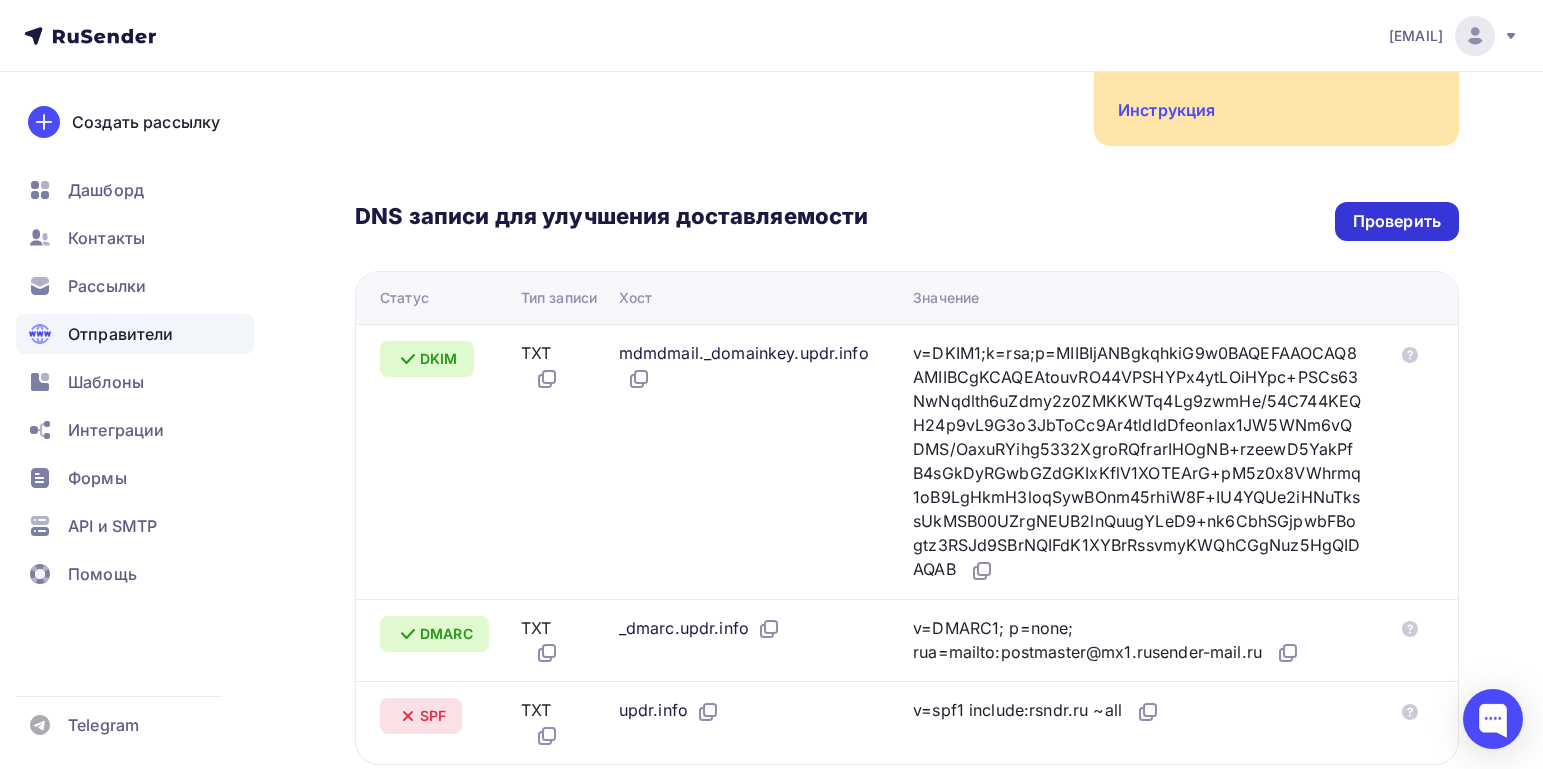 click on "Проверить" at bounding box center [1397, 221] 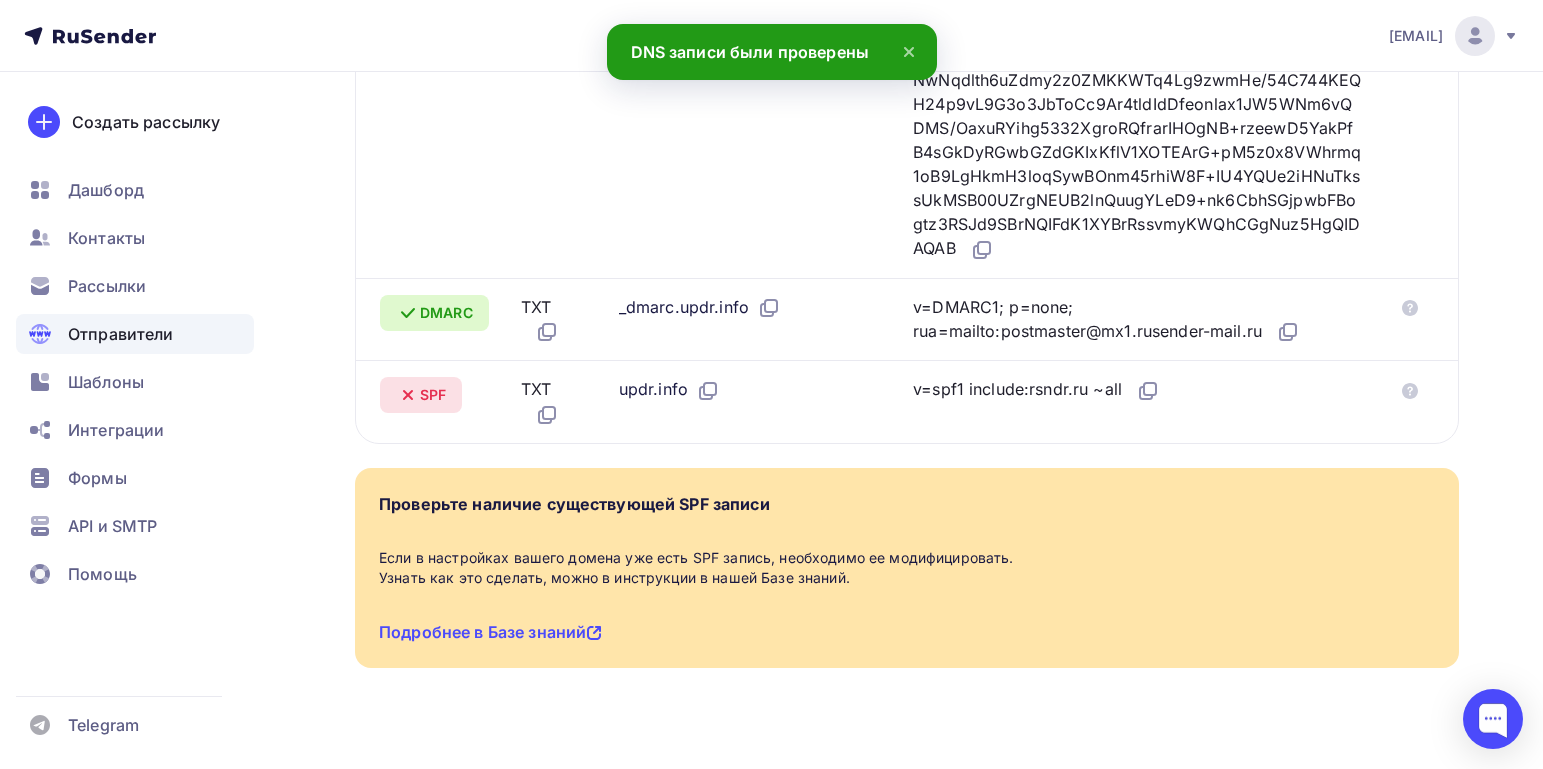 scroll, scrollTop: 681, scrollLeft: 0, axis: vertical 